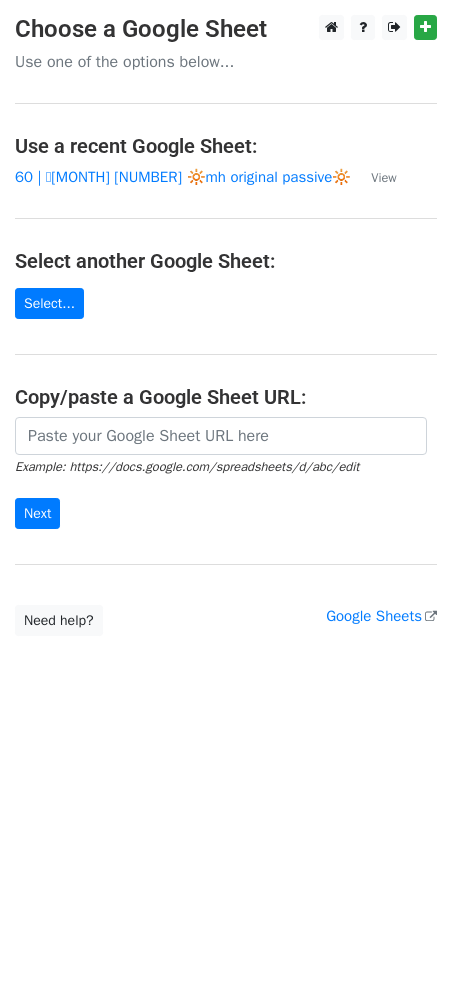 scroll, scrollTop: 0, scrollLeft: 0, axis: both 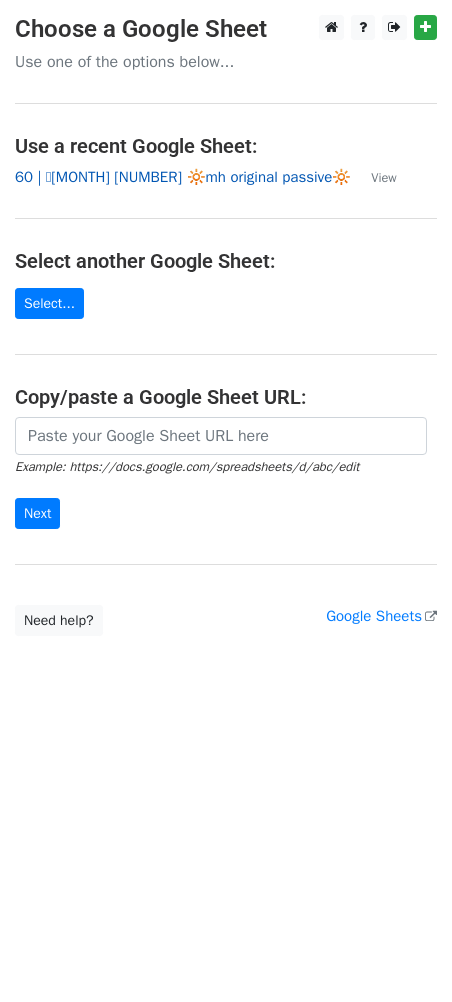click on "60 | 🩷[MONTH] [DAY] 🔆mh original passive🔆" at bounding box center (183, 177) 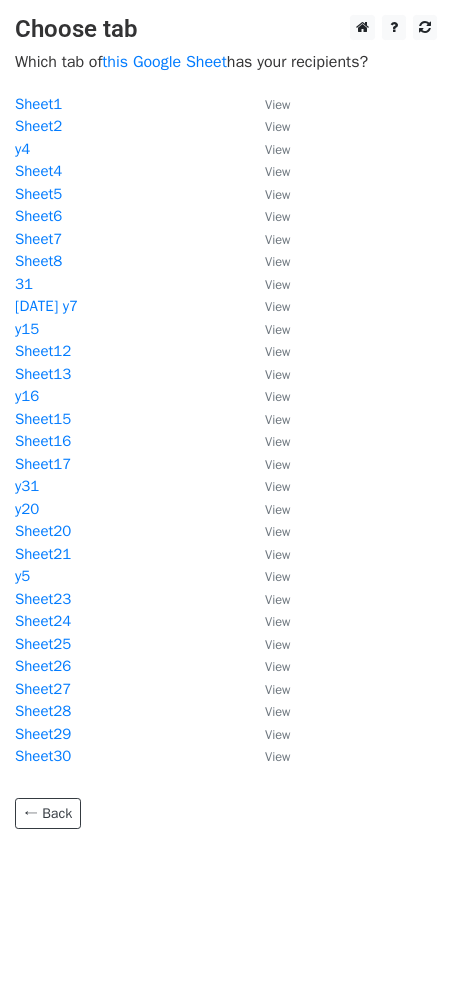 scroll, scrollTop: 0, scrollLeft: 0, axis: both 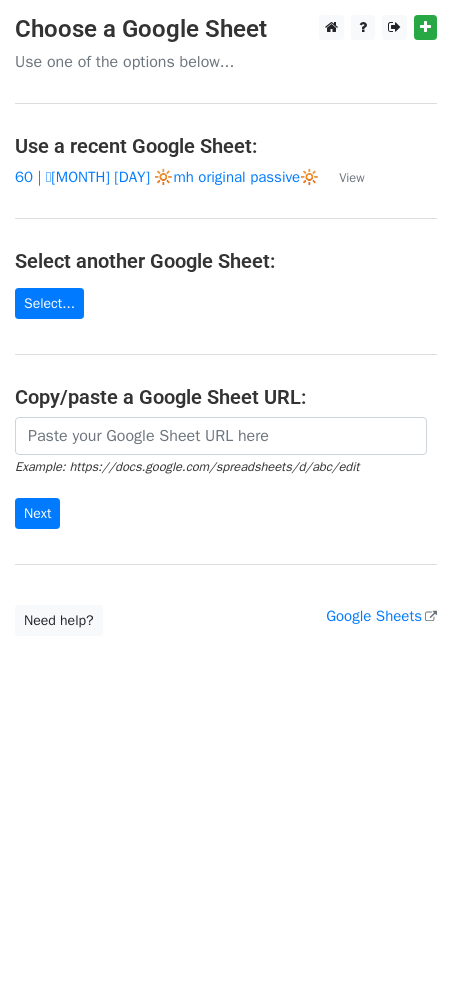 click on "Example:
https://docs.google.com/spreadsheets/d/abc/edit" at bounding box center (187, 467) 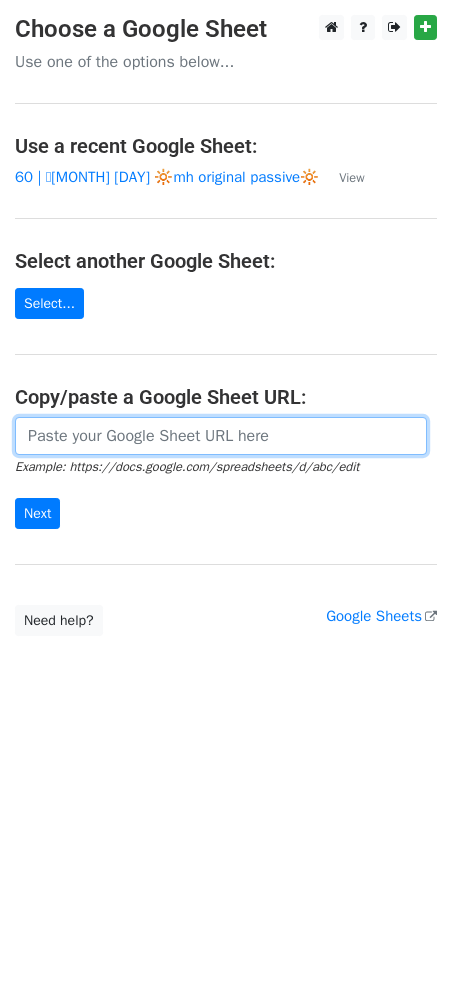 click at bounding box center [221, 436] 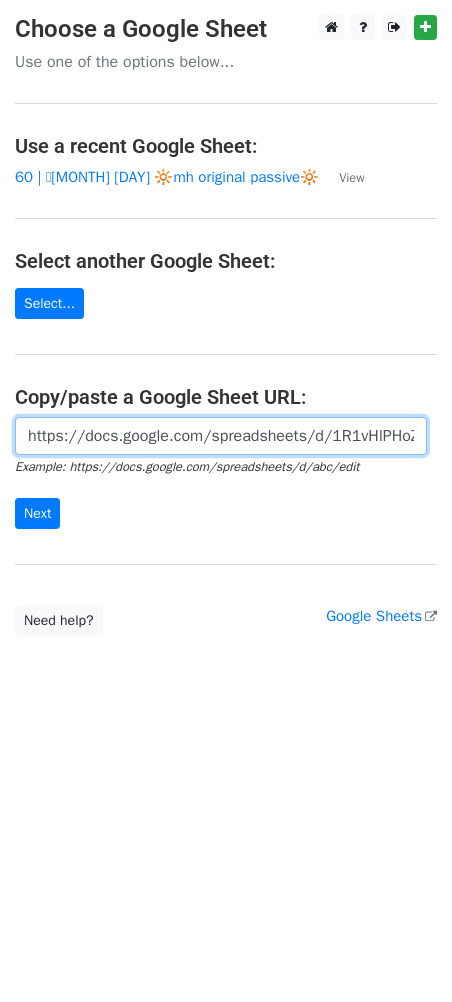 scroll, scrollTop: 0, scrollLeft: 601, axis: horizontal 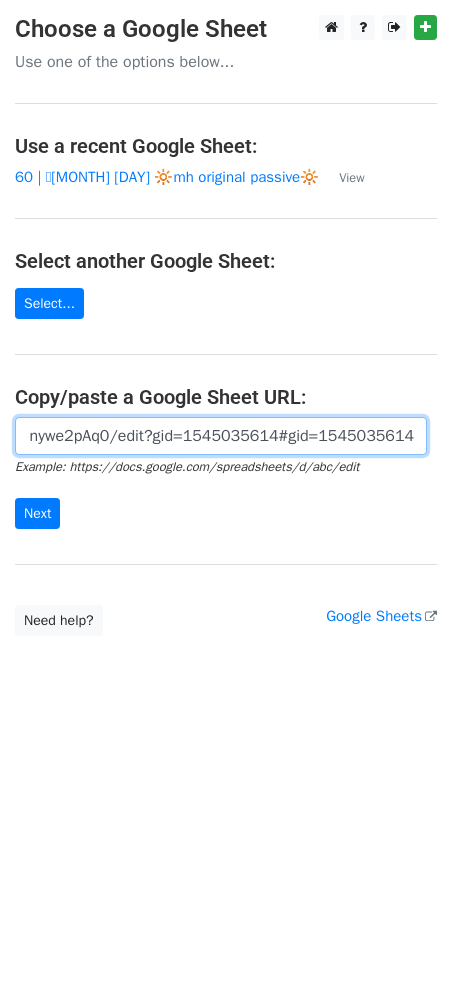 type on "https://docs.google.com/spreadsheets/d/1R1vHlPHoZx-hsQ81bXiDyoFqxZ7ibXb0P-nywe2pAq0/edit?gid=1545035614#gid=1545035614" 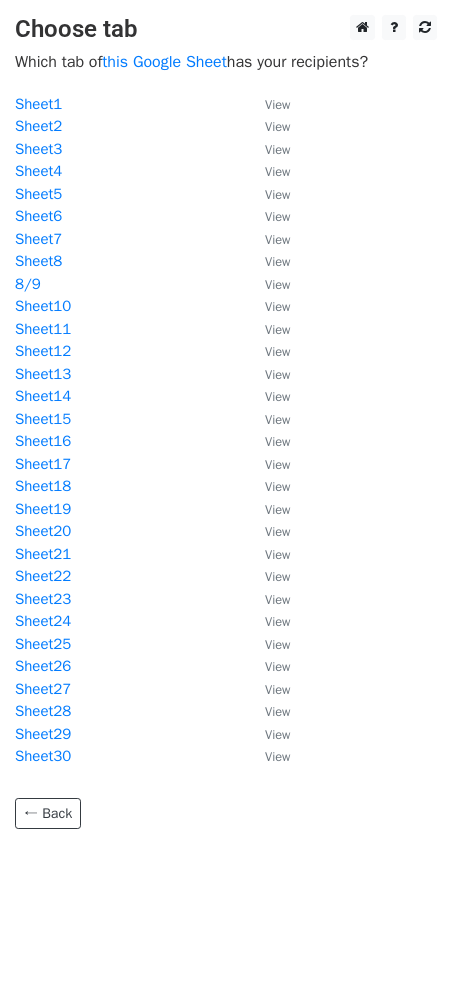 scroll, scrollTop: 0, scrollLeft: 0, axis: both 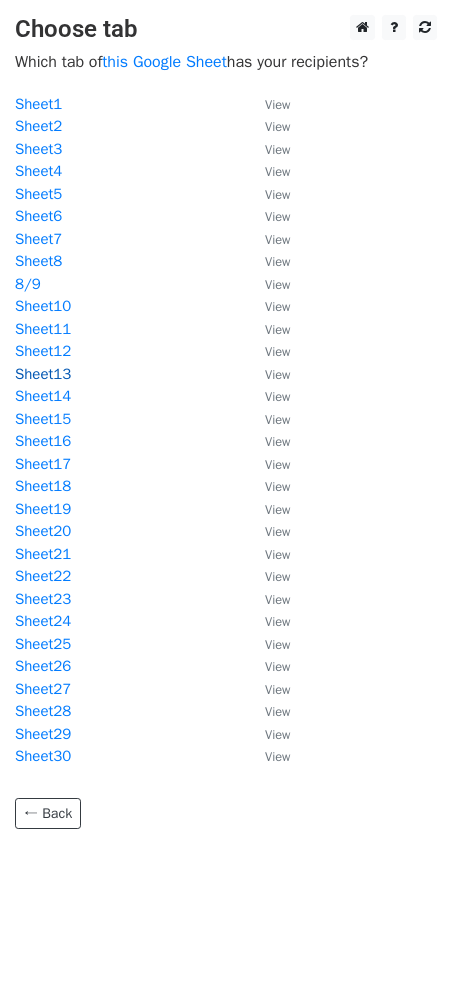click on "Sheet13" at bounding box center [43, 374] 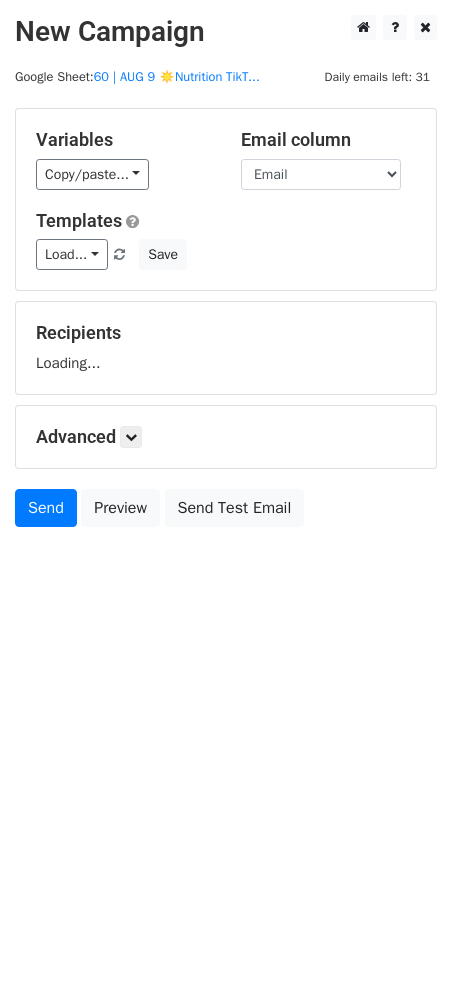 scroll, scrollTop: 0, scrollLeft: 0, axis: both 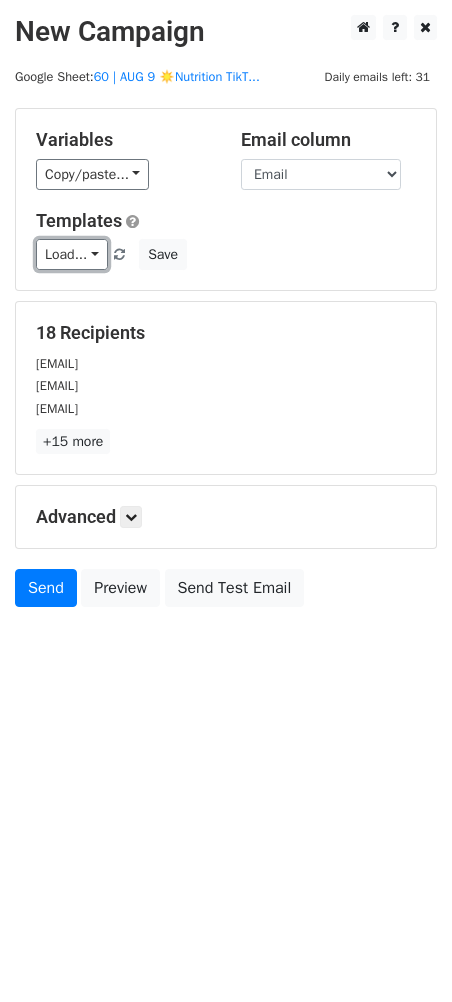 drag, startPoint x: 80, startPoint y: 262, endPoint x: 81, endPoint y: 298, distance: 36.013885 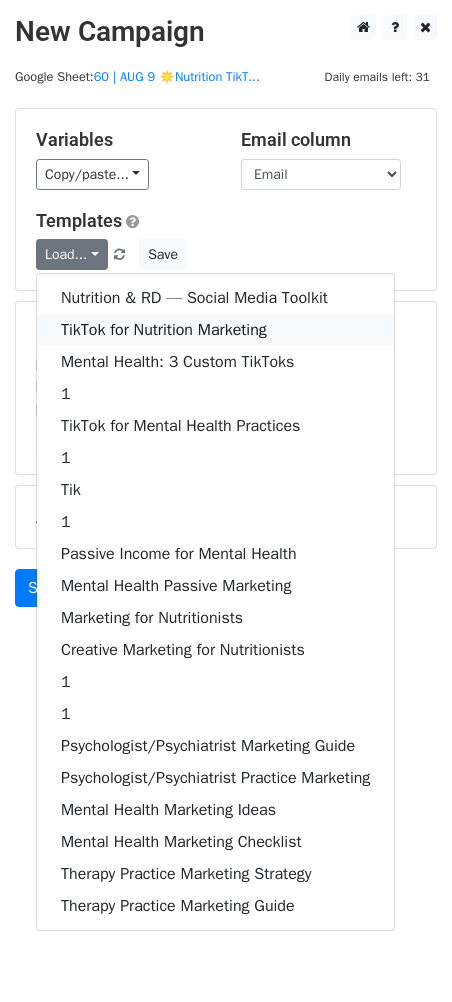 click on "TikTok for Nutrition Marketing" at bounding box center [215, 330] 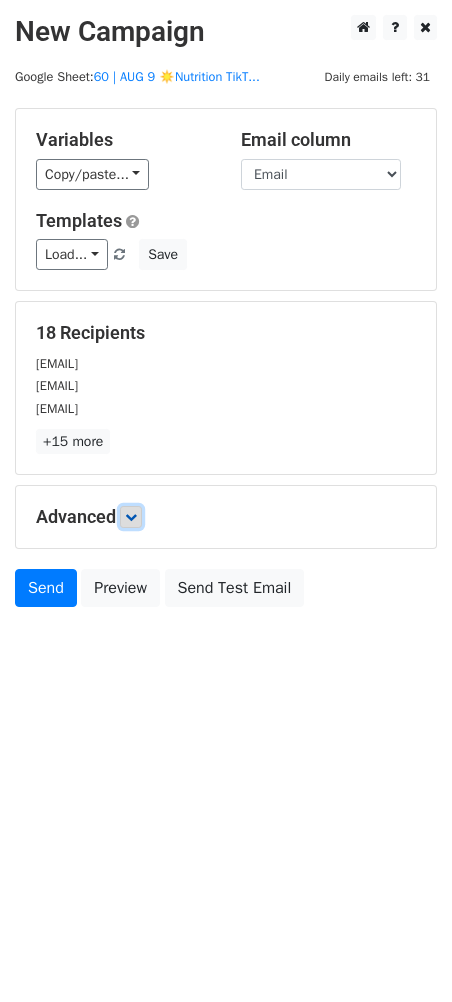 drag, startPoint x: 141, startPoint y: 510, endPoint x: 211, endPoint y: 608, distance: 120.432556 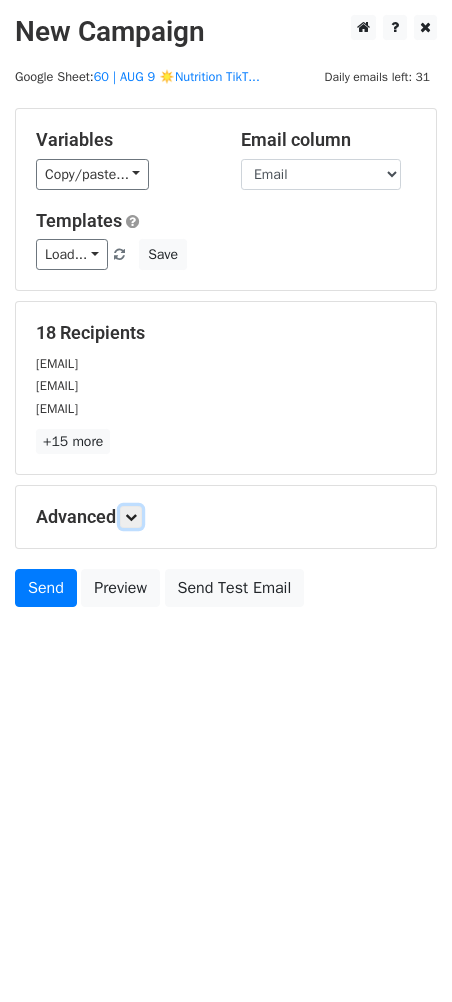 click at bounding box center (131, 517) 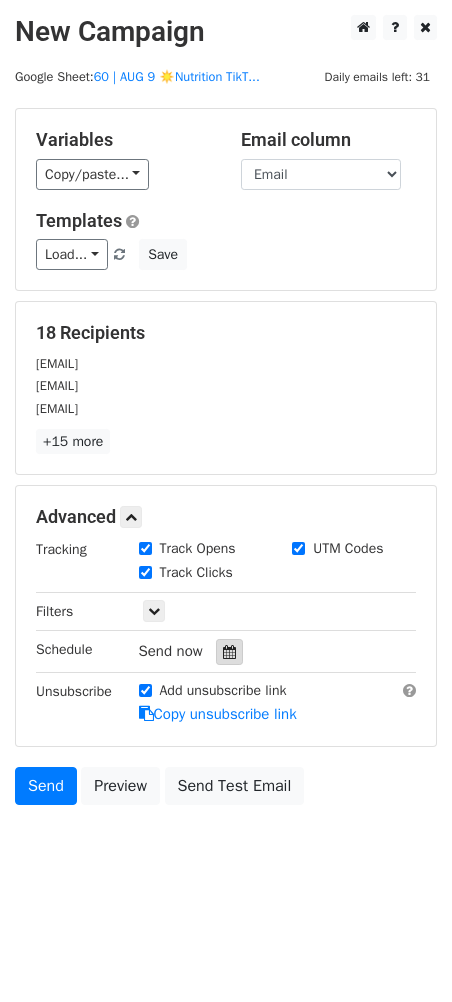 click at bounding box center (229, 652) 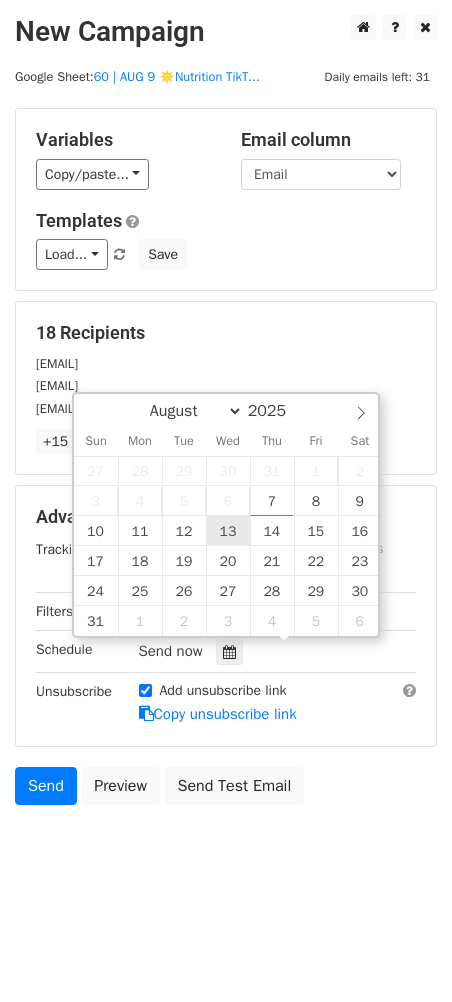 type on "2025-08-13 12:00" 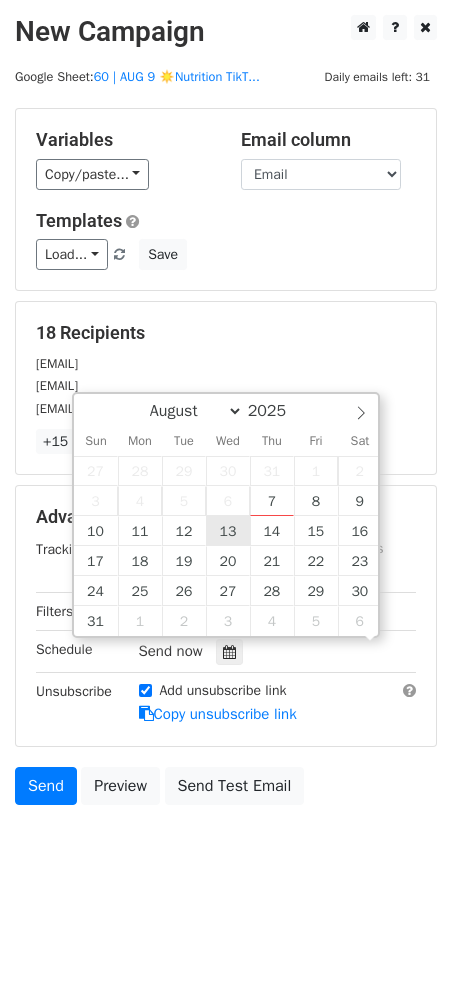 scroll, scrollTop: 0, scrollLeft: 0, axis: both 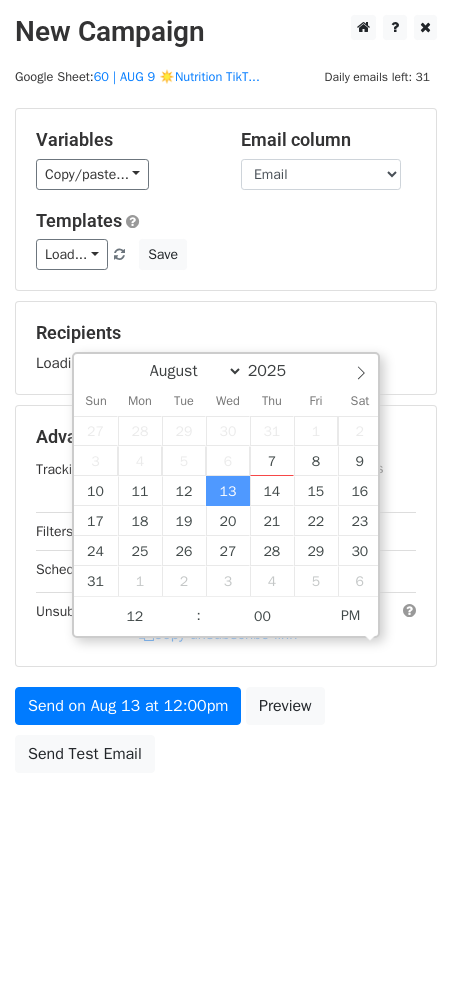 click on "Send on Aug 13 at 12:00pm
Preview
Send Test Email" at bounding box center [226, 735] 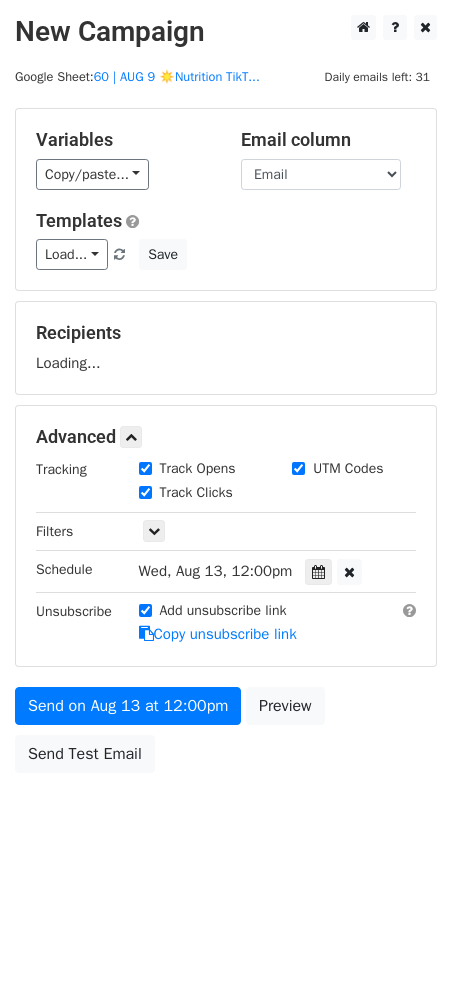 click on "Send on Aug 13 at 12:00pm
Preview
Send Test Email" at bounding box center [226, 735] 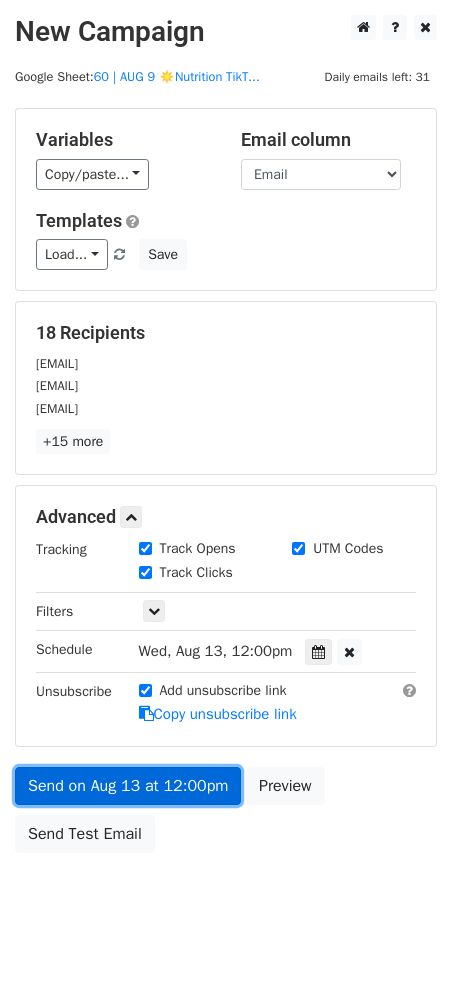 click on "Send on Aug 13 at 12:00pm" at bounding box center [128, 786] 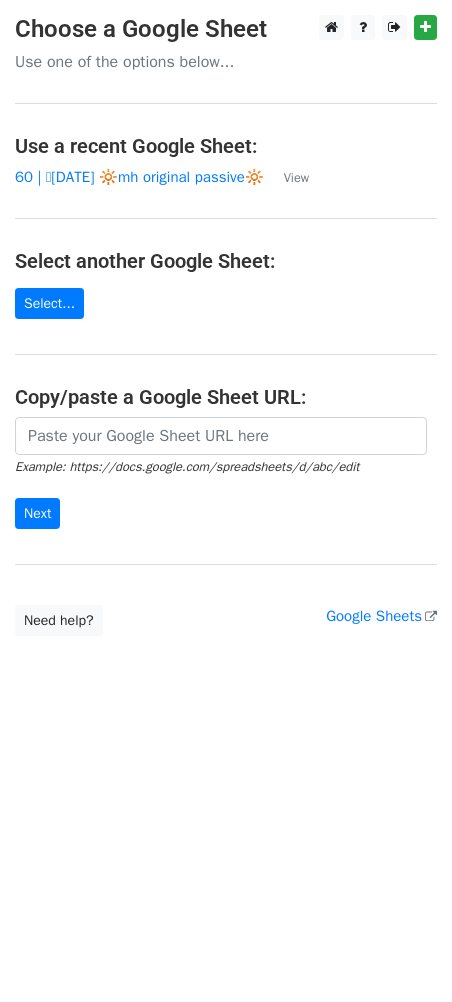 scroll, scrollTop: 0, scrollLeft: 0, axis: both 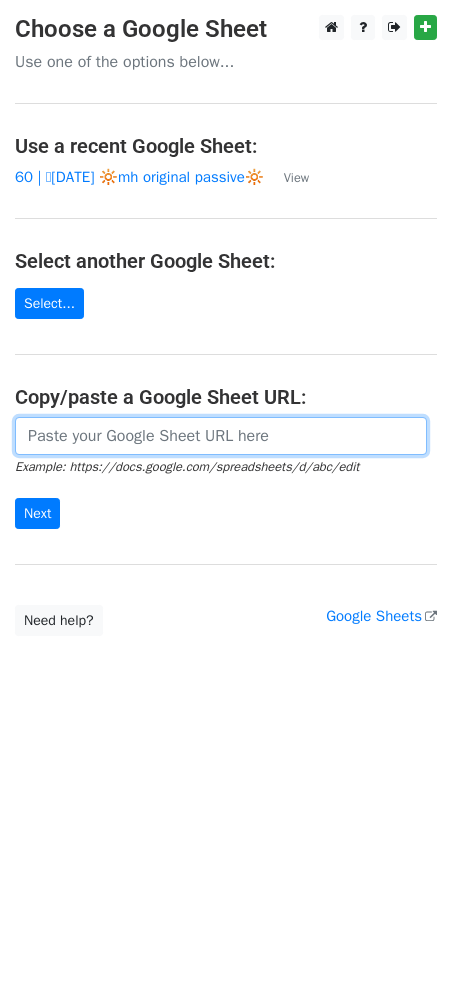 click at bounding box center (221, 436) 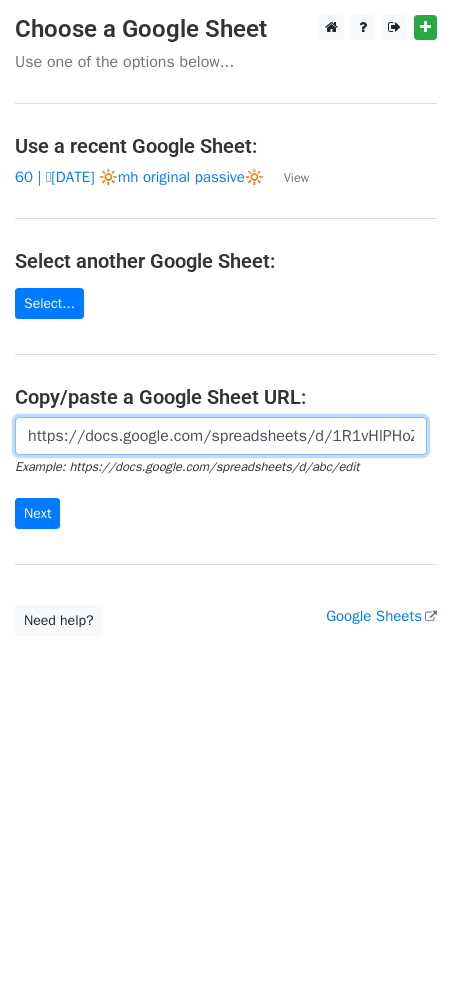 scroll, scrollTop: 0, scrollLeft: 601, axis: horizontal 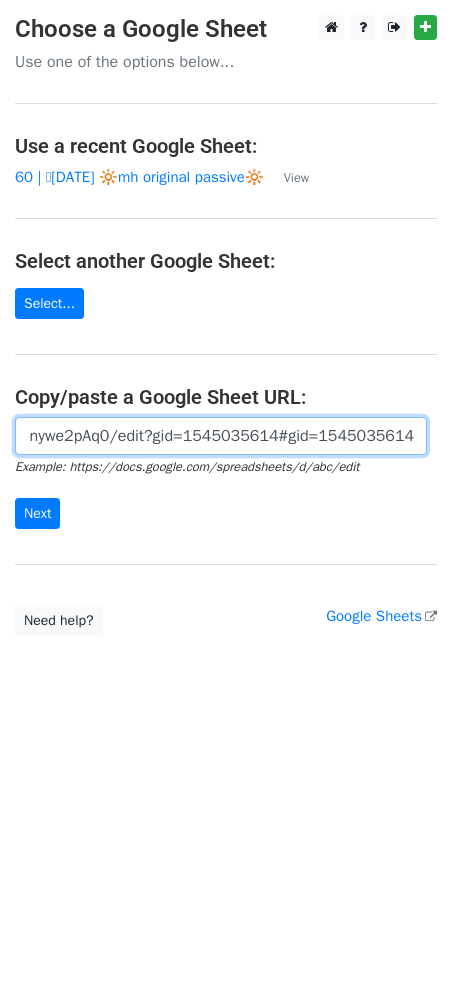 type on "https://docs.google.com/spreadsheets/d/1R1vHlPHoZx-hsQ81bXiDyoFqxZ7ibXb0P-nywe2pAq0/edit?gid=1545035614#gid=1545035614" 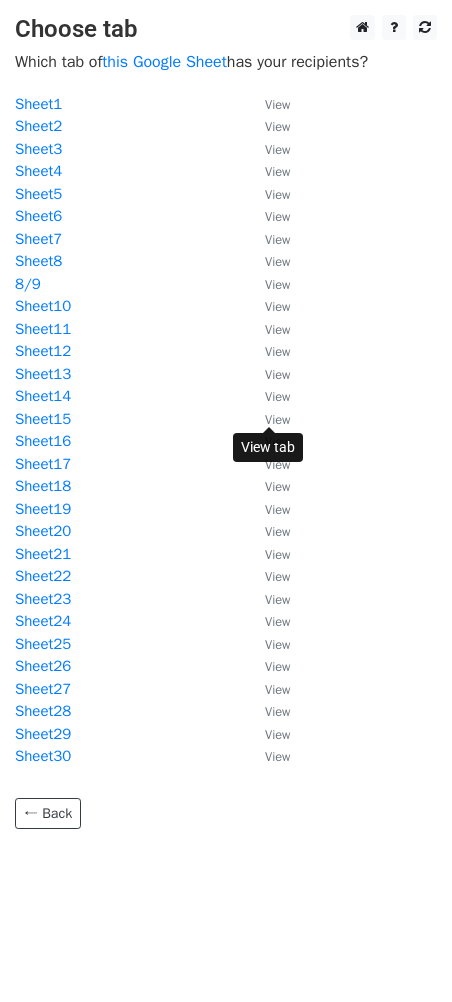 scroll, scrollTop: 0, scrollLeft: 0, axis: both 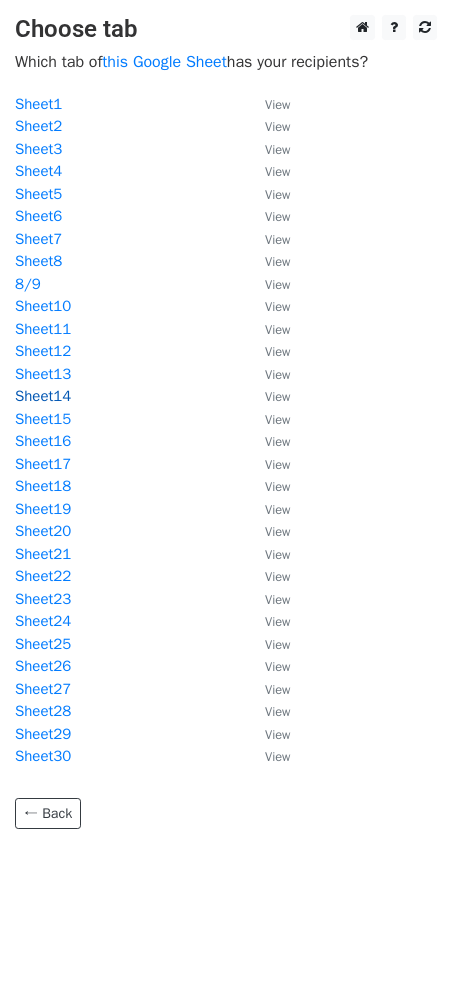 click on "Sheet14" at bounding box center (43, 396) 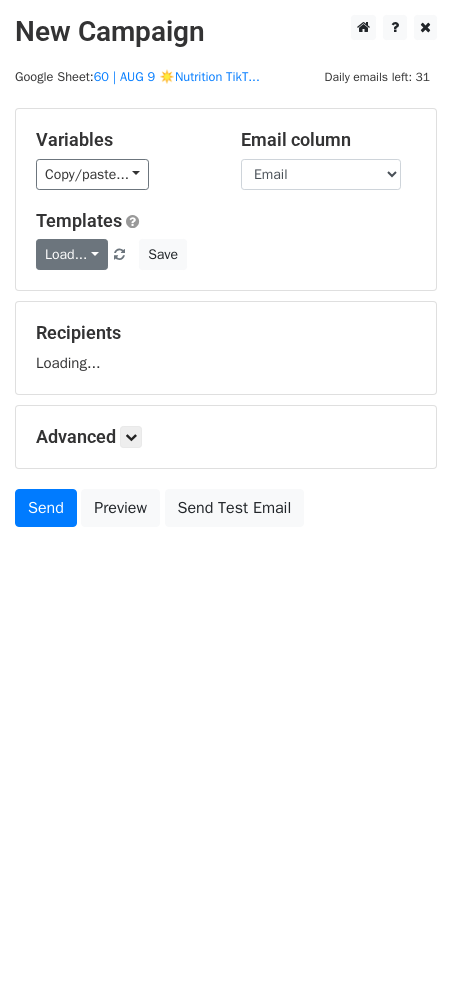 scroll, scrollTop: 0, scrollLeft: 0, axis: both 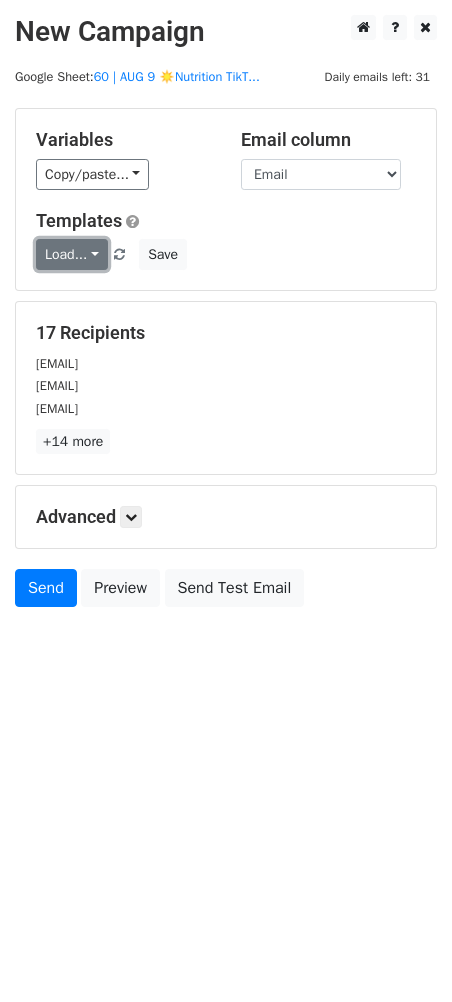 click on "Load..." at bounding box center [72, 254] 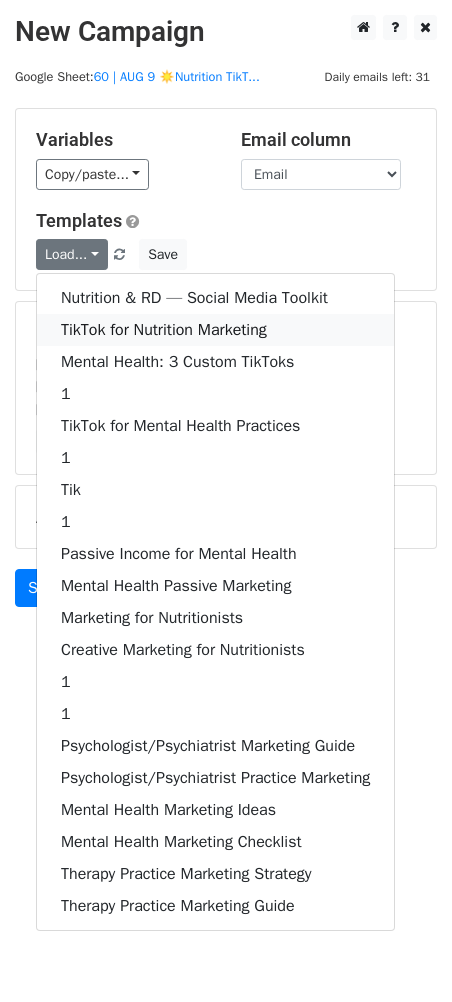 click on "TikTok for Nutrition Marketing" at bounding box center [215, 330] 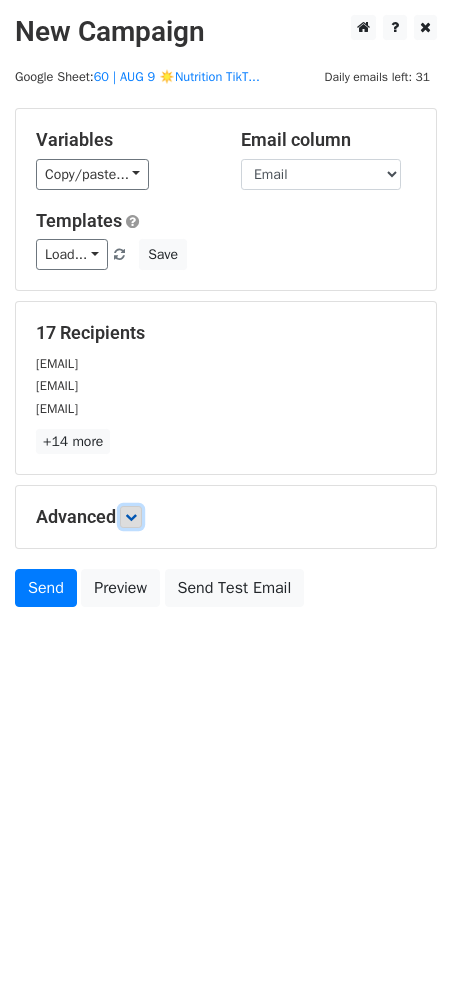 click at bounding box center (131, 517) 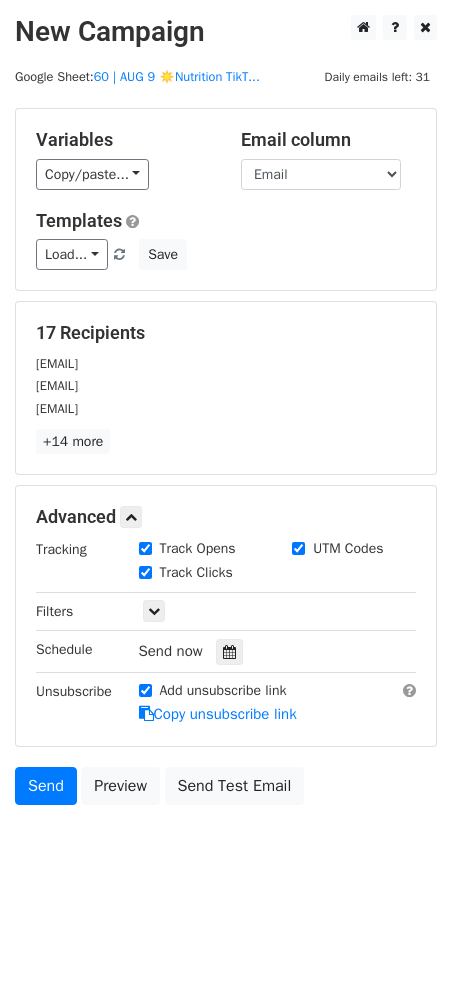 click on "Send now" at bounding box center (256, 651) 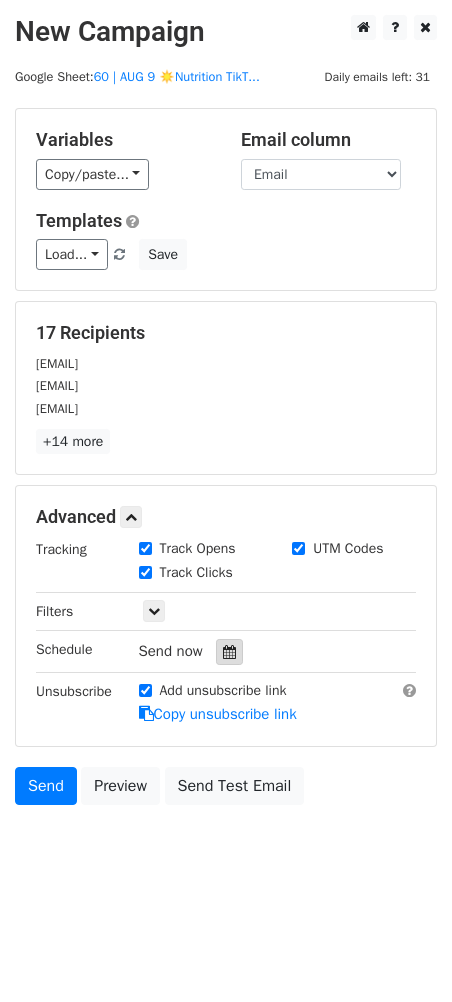 click at bounding box center [229, 652] 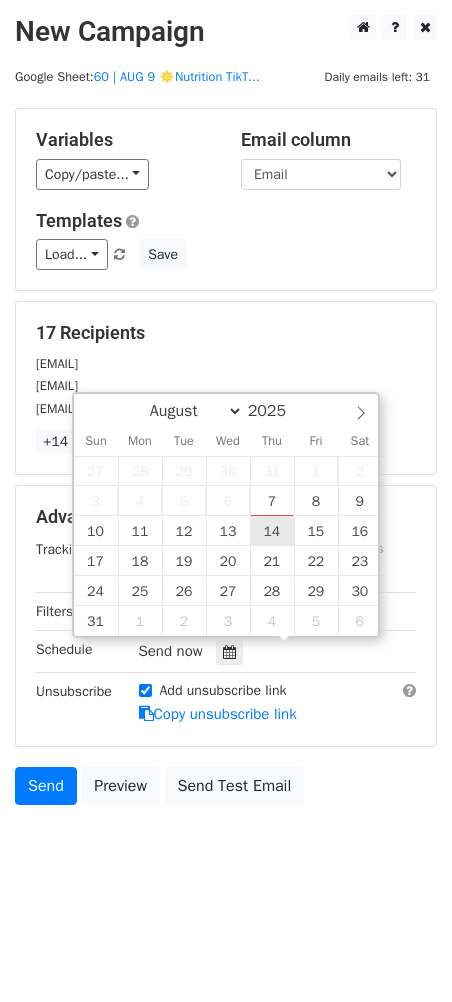 type on "2025-08-14 12:00" 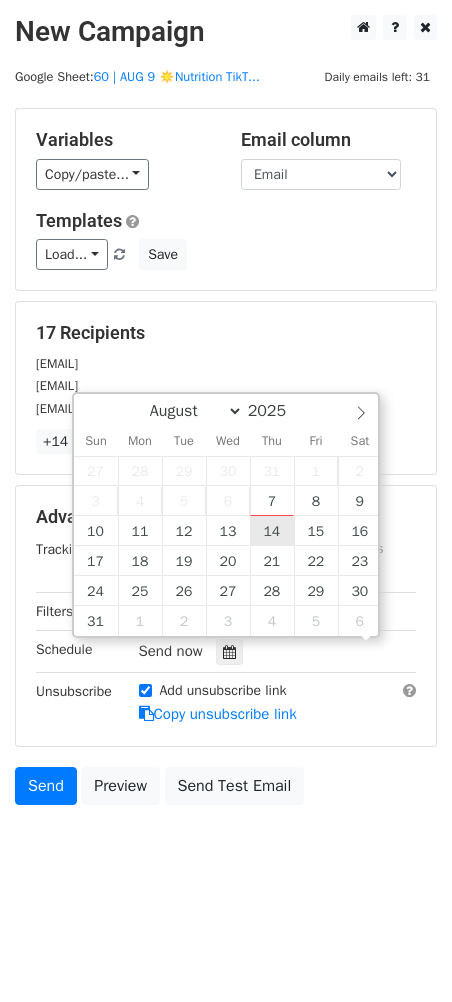 scroll, scrollTop: 0, scrollLeft: 0, axis: both 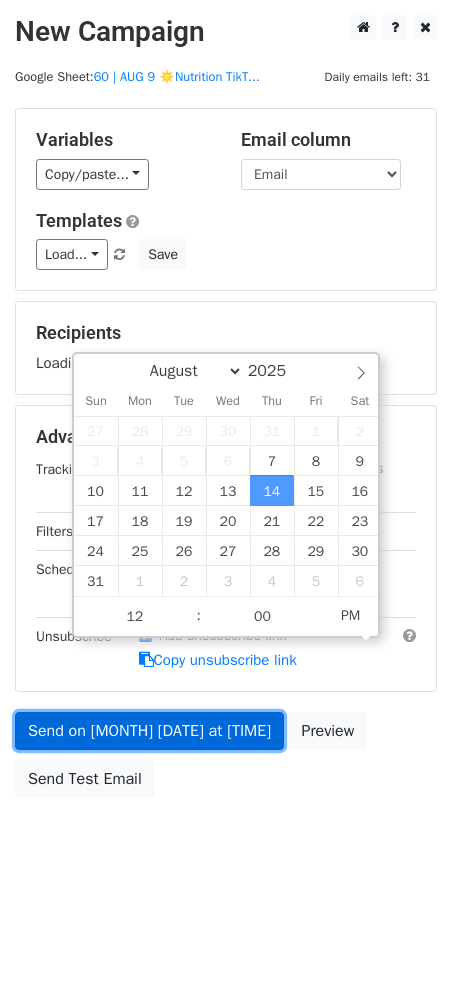 click on "Send on Aug 14 at 12:00pm" at bounding box center (149, 731) 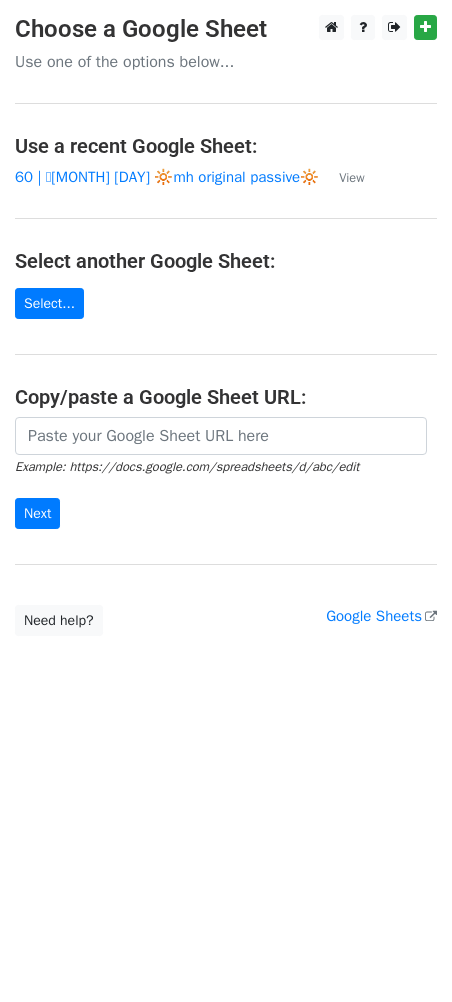 scroll, scrollTop: 0, scrollLeft: 0, axis: both 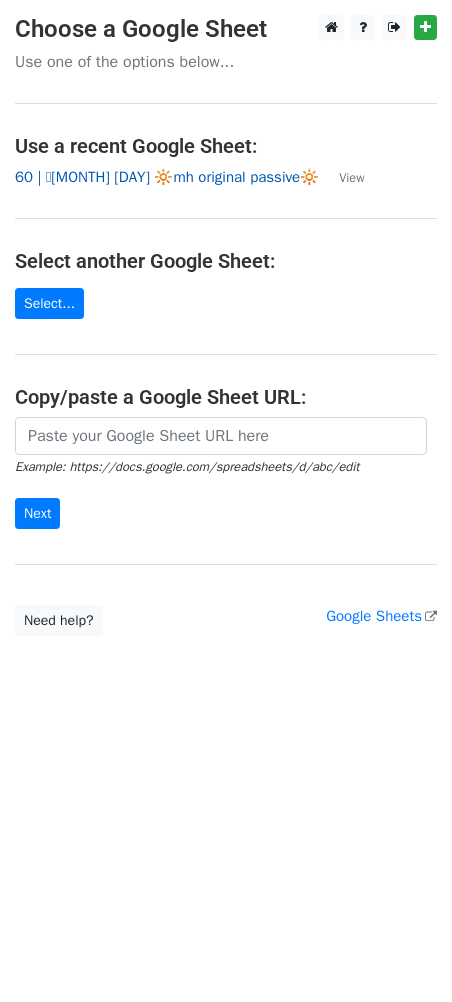 click on "60 | 🩷[MONTH] [DAY] 🔆mh original passive🔆" at bounding box center [167, 177] 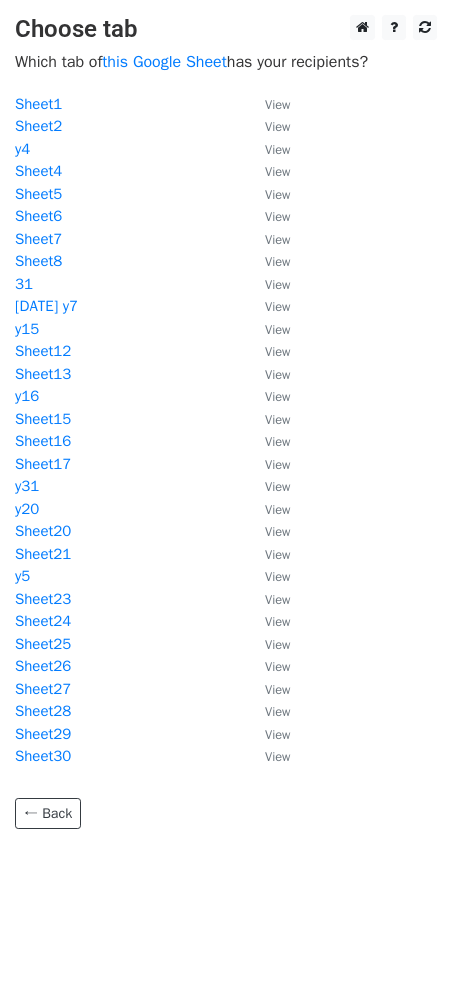 scroll, scrollTop: 0, scrollLeft: 0, axis: both 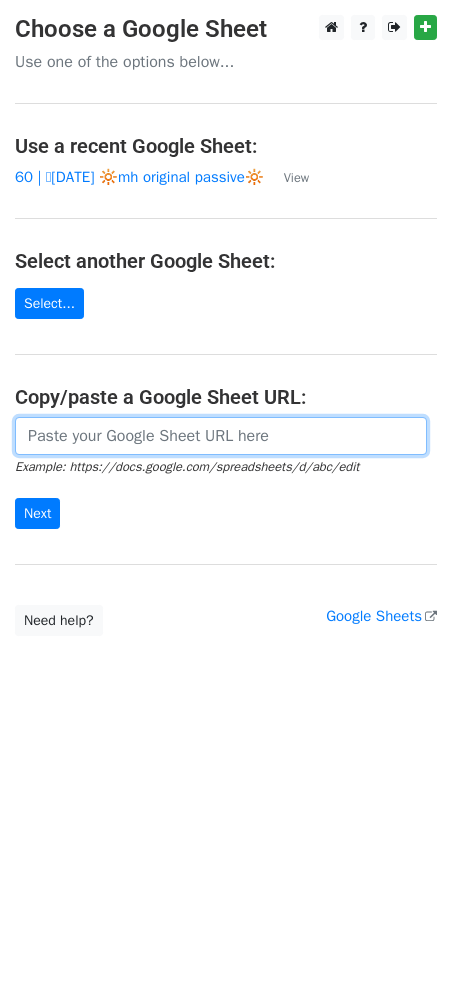 click at bounding box center (221, 436) 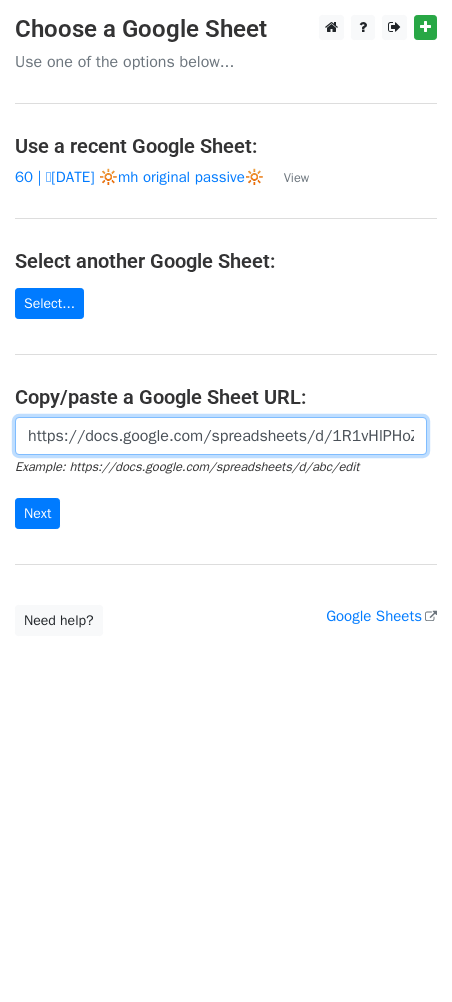scroll, scrollTop: 0, scrollLeft: 601, axis: horizontal 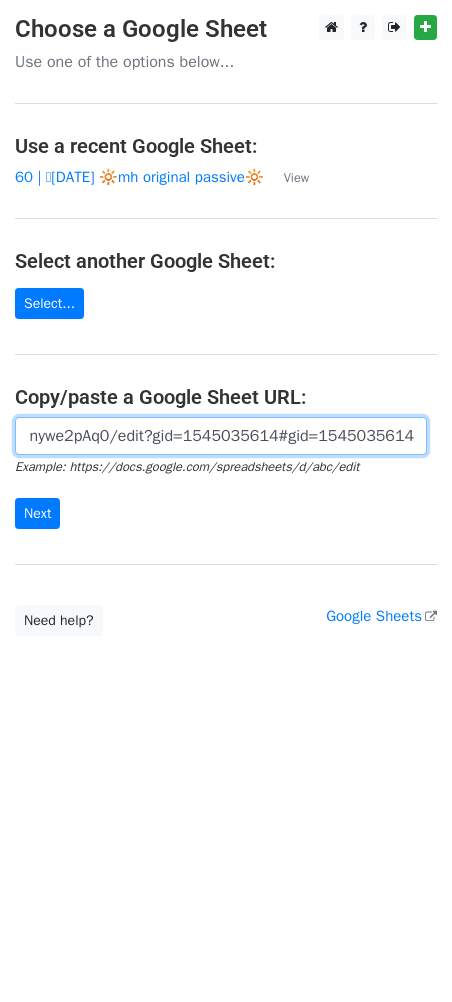 type on "https://docs.google.com/spreadsheets/d/1R1vHlPHoZx-hsQ81bXiDyoFqxZ7ibXb0P-nywe2pAq0/edit?gid=1545035614#gid=1545035614" 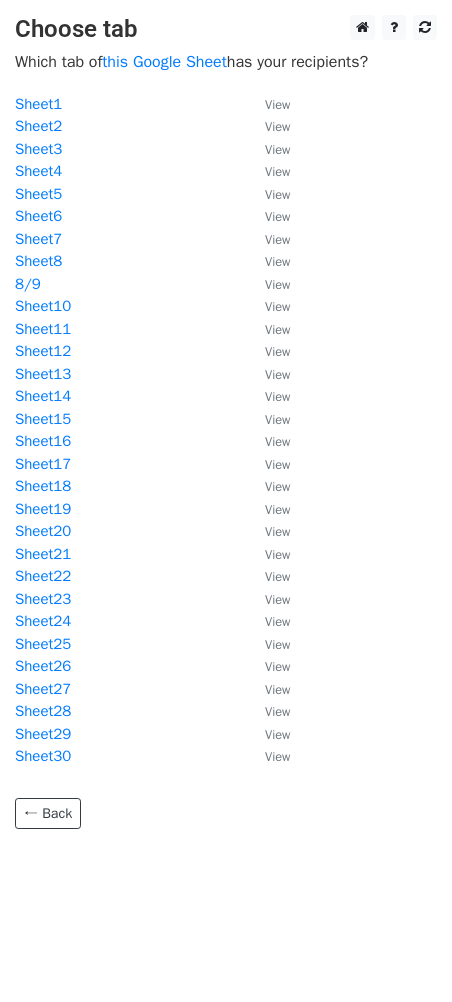 scroll, scrollTop: 0, scrollLeft: 0, axis: both 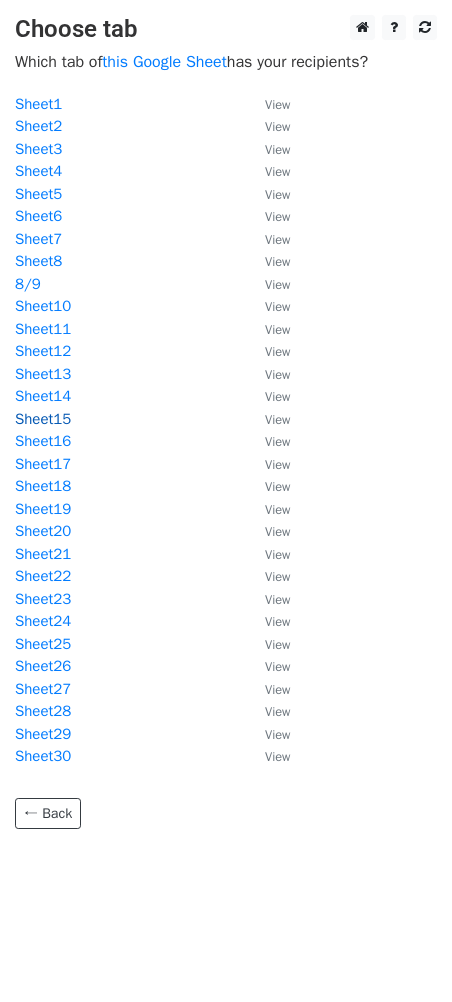 click on "Sheet15" at bounding box center (43, 419) 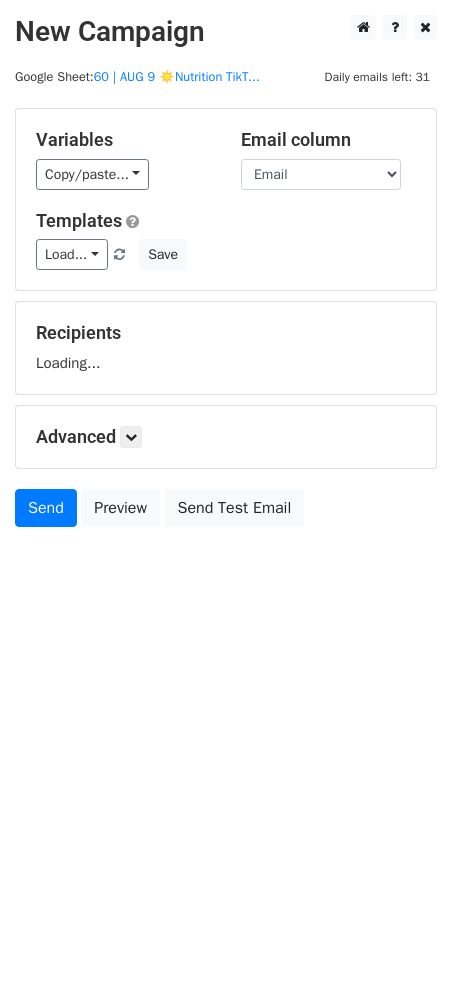 scroll, scrollTop: 0, scrollLeft: 0, axis: both 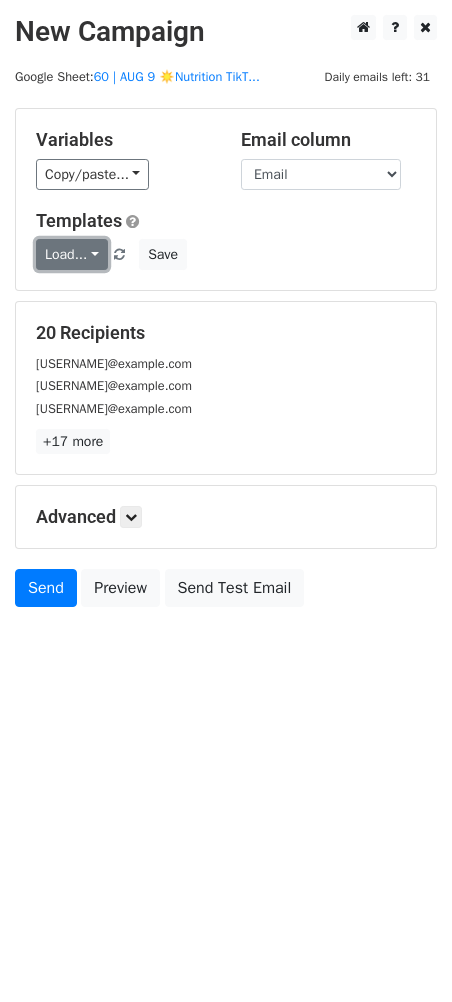 click on "Load..." at bounding box center (72, 254) 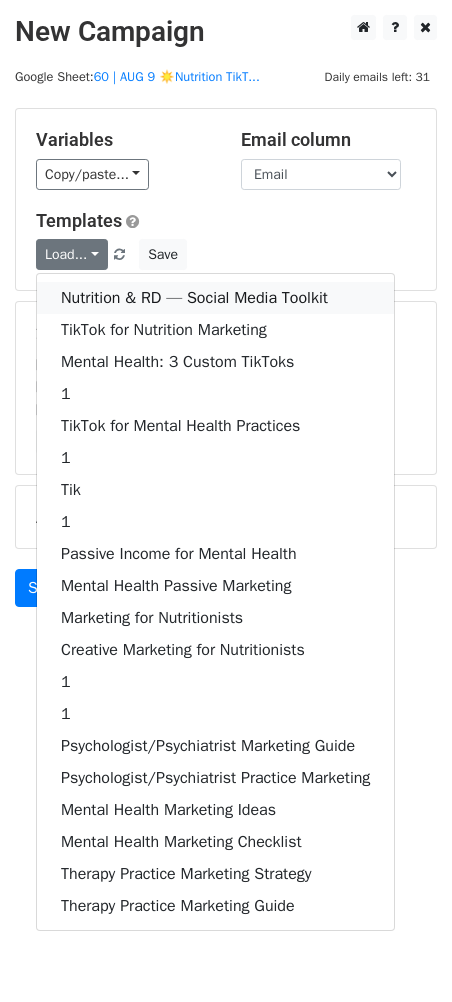 click on "Nutrition & RD — Social Media Toolkit" at bounding box center (215, 298) 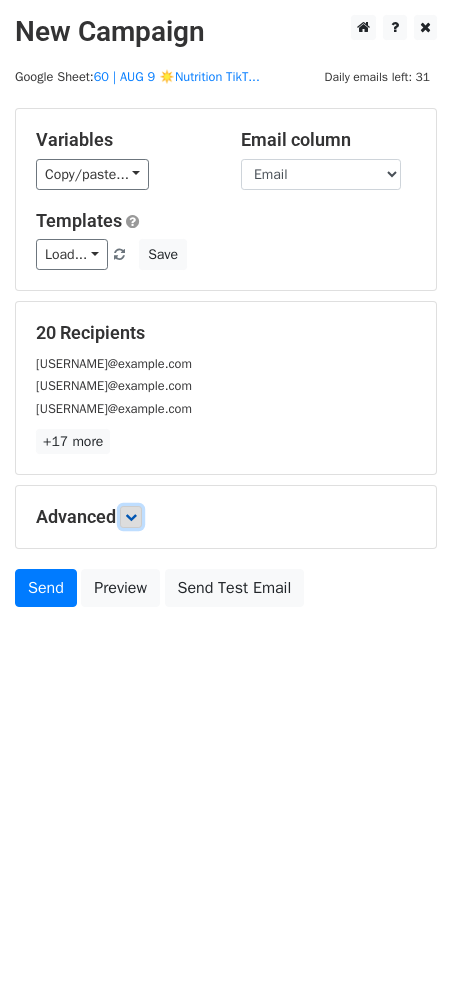 click at bounding box center [131, 517] 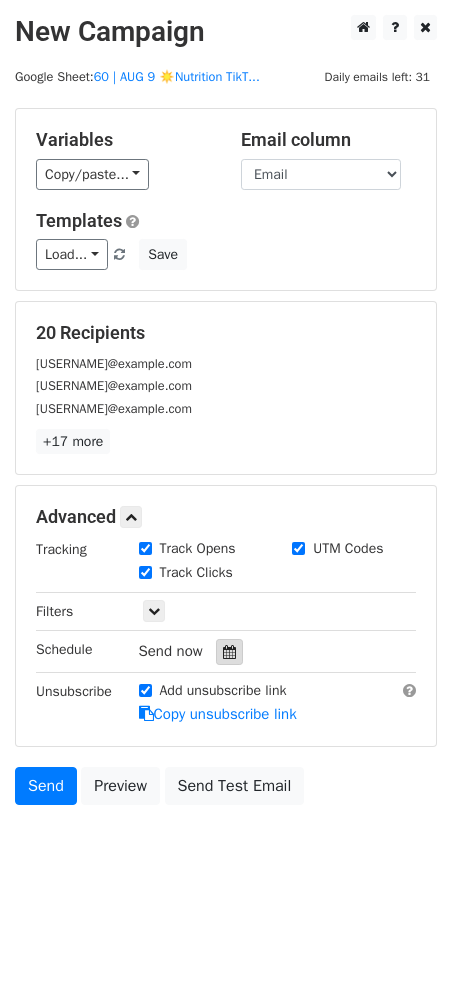 click at bounding box center [229, 652] 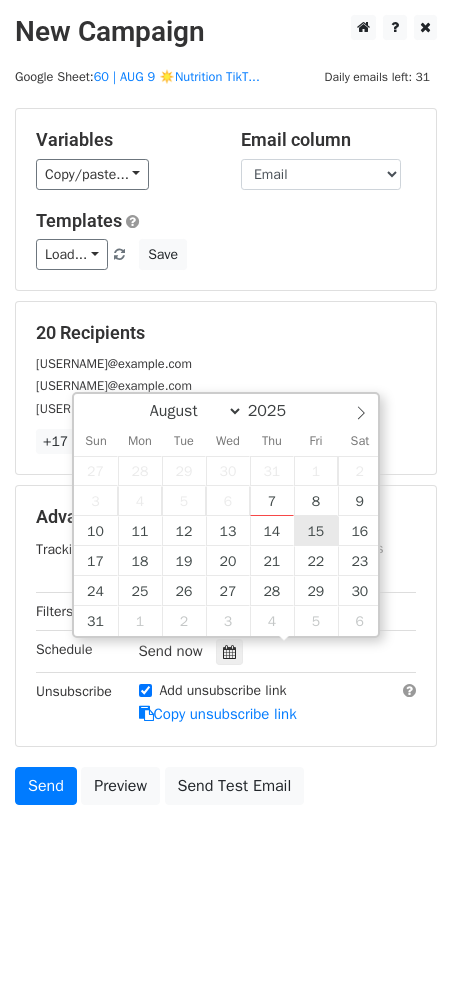 type on "2025-08-15 12:00" 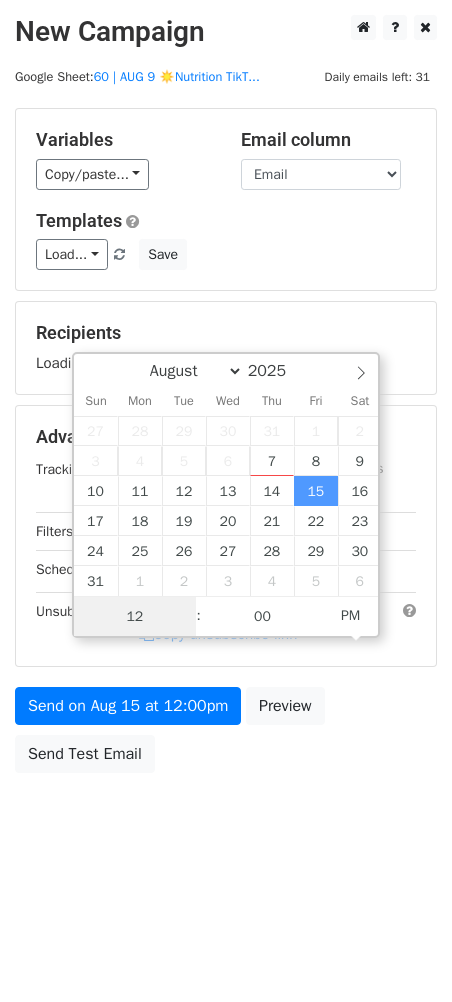 scroll, scrollTop: 0, scrollLeft: 0, axis: both 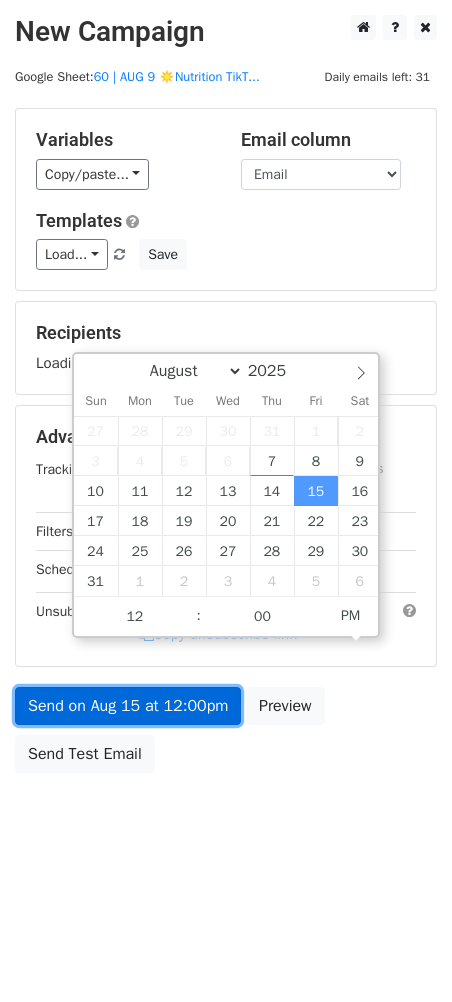 click on "Send on Aug 15 at 12:00pm" at bounding box center (128, 706) 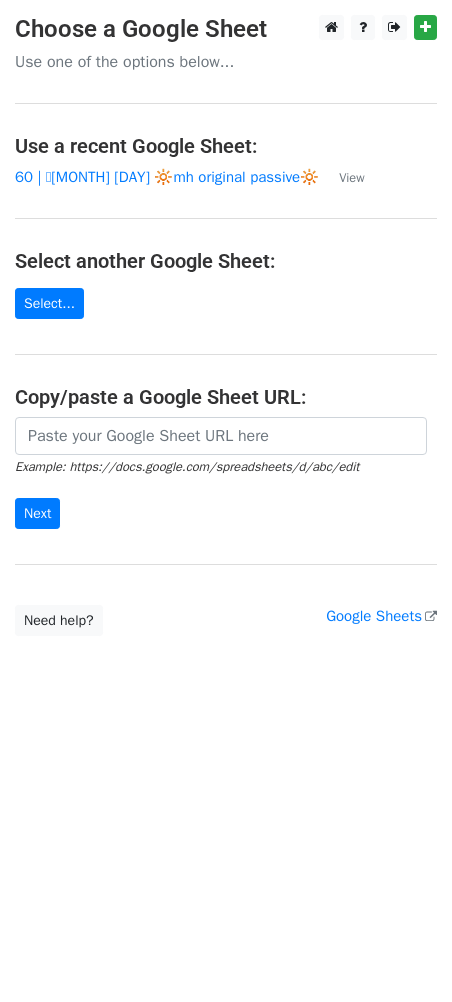 scroll, scrollTop: 0, scrollLeft: 0, axis: both 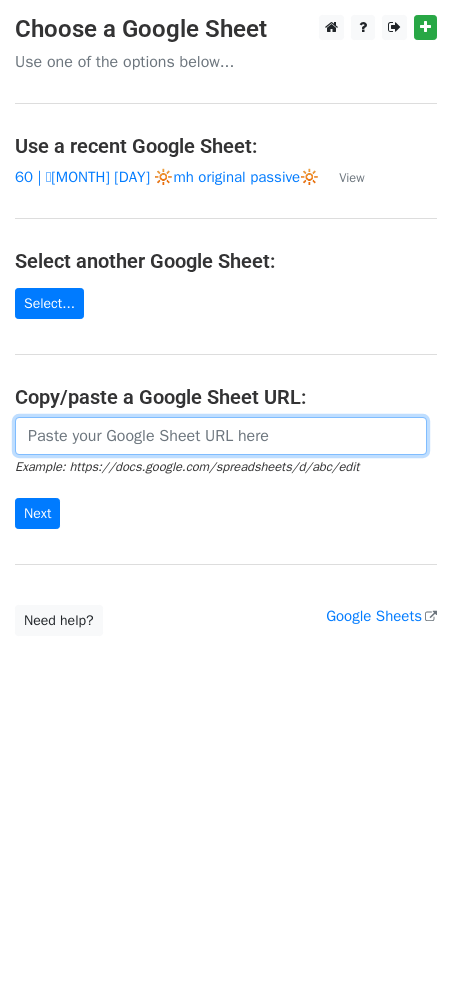 click on "Choose a Google Sheet
Use one of the options below...
Use a recent Google Sheet:
60 | 🩷JULY 10 🔆mh original passive🔆
View
Select another Google Sheet:
Select...
Copy/paste a Google Sheet URL:
Example:
https://docs.google.com/spreadsheets/d/abc/edit
Next
Google Sheets
Need help?
Help
×
Why do I need to copy/paste a Google Sheet URL?
Normally, MergeMail would show you a list of your Google Sheets to choose from, but because you didn't allow MergeMail access to your Google Drive, it cannot show you a list of your Google Sheets. You can read more about permissions in our  support pages .
If you'd like to see a list of your Google Sheets, you'll need to  sign out of MergeMail  and then sign back in and allow access to your Google Drive.
Are your recipients in a CSV or Excel file?
Import your CSV or Excel file into a Google Sheet  then try again.
," at bounding box center (226, 325) 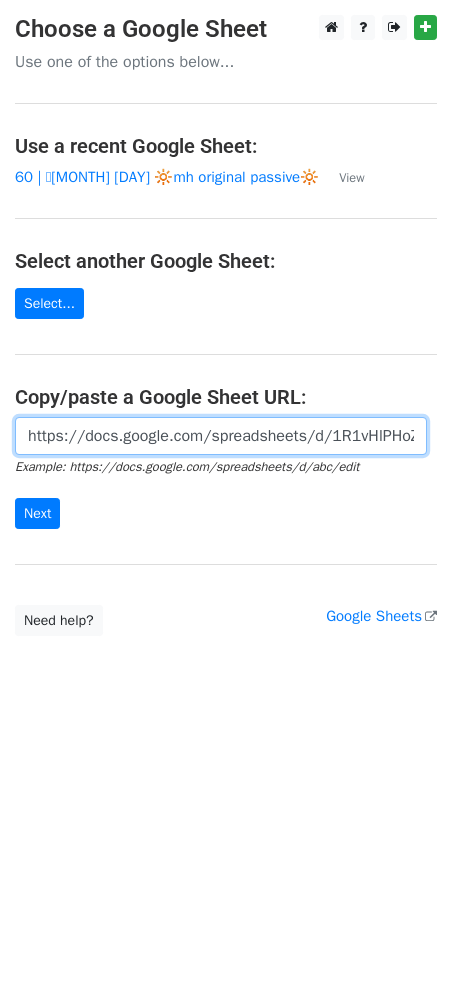 scroll, scrollTop: 0, scrollLeft: 601, axis: horizontal 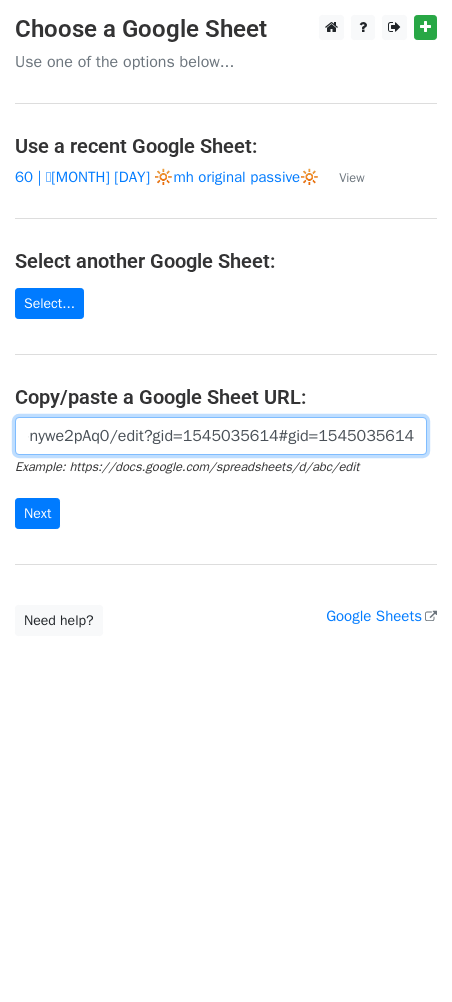 type on "https://docs.google.com/spreadsheets/d/1R1vHlPHoZx-hsQ81bXiDyoFqxZ7ibXb0P-nywe2pAq0/edit?gid=1545035614#gid=1545035614" 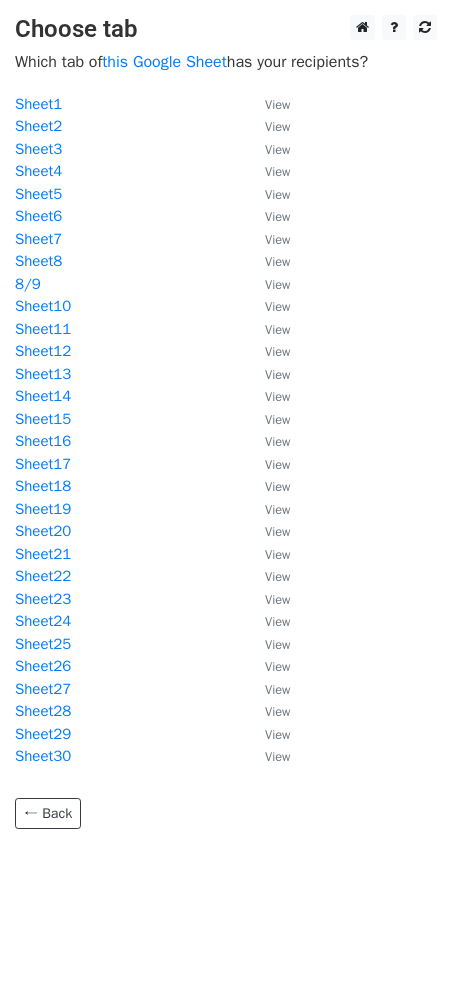 scroll, scrollTop: 0, scrollLeft: 0, axis: both 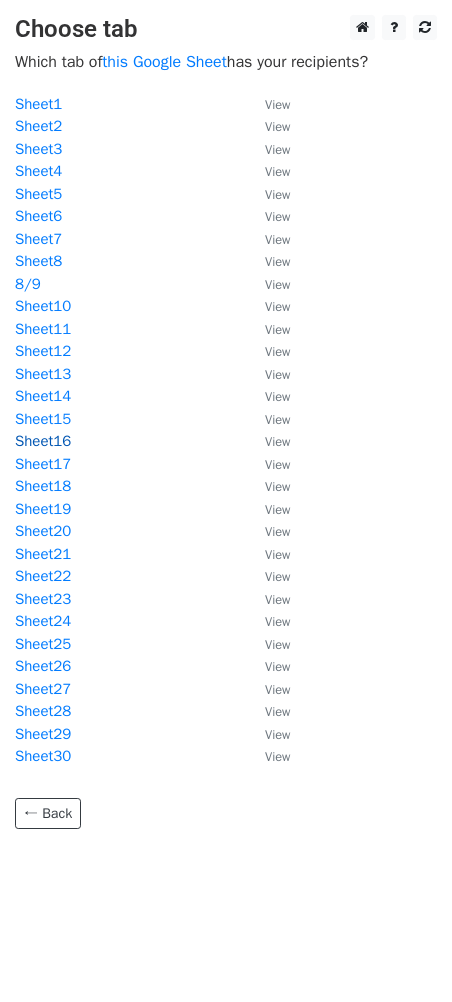 click on "Sheet16" at bounding box center (43, 441) 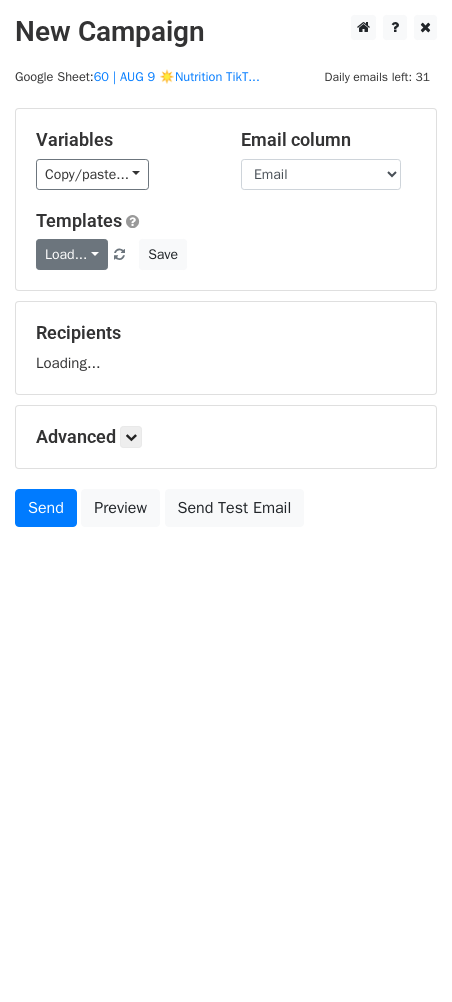 scroll, scrollTop: 0, scrollLeft: 0, axis: both 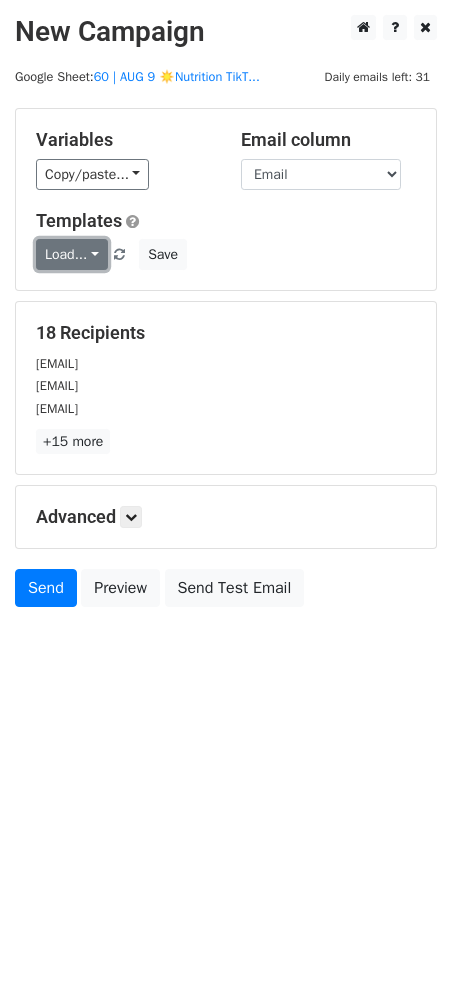 click on "Load..." at bounding box center (72, 254) 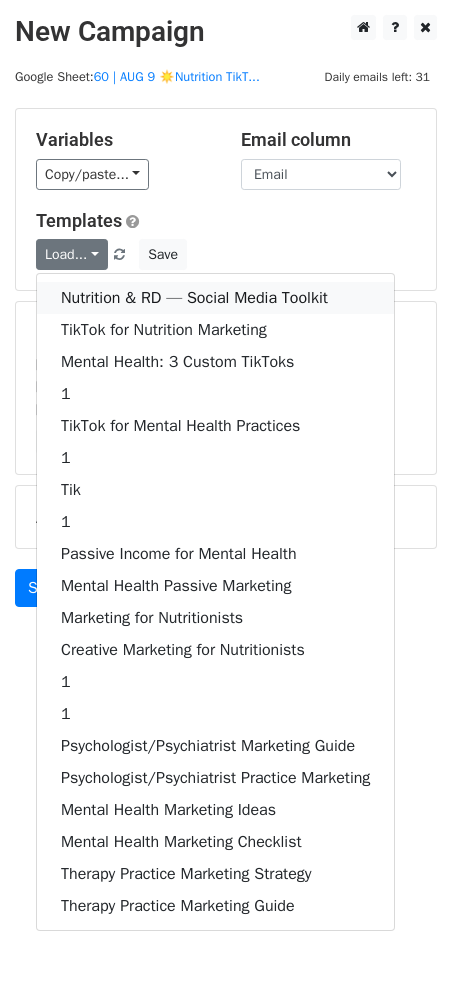 click on "Nutrition & RD — Social Media Toolkit" at bounding box center (215, 298) 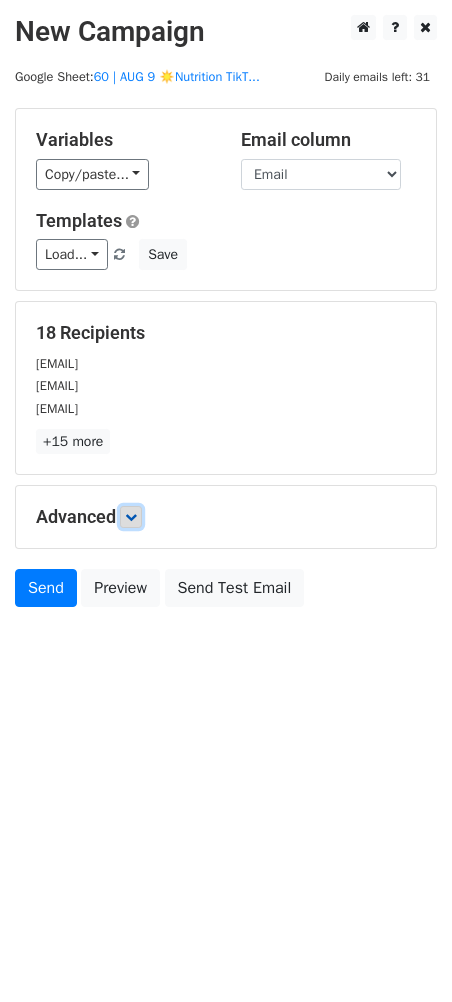 drag, startPoint x: 135, startPoint y: 513, endPoint x: 143, endPoint y: 521, distance: 11.313708 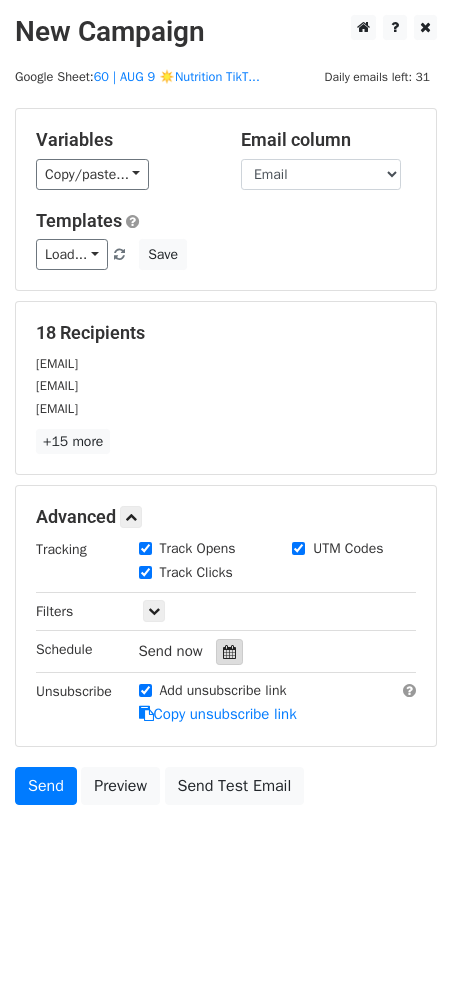 click at bounding box center [229, 652] 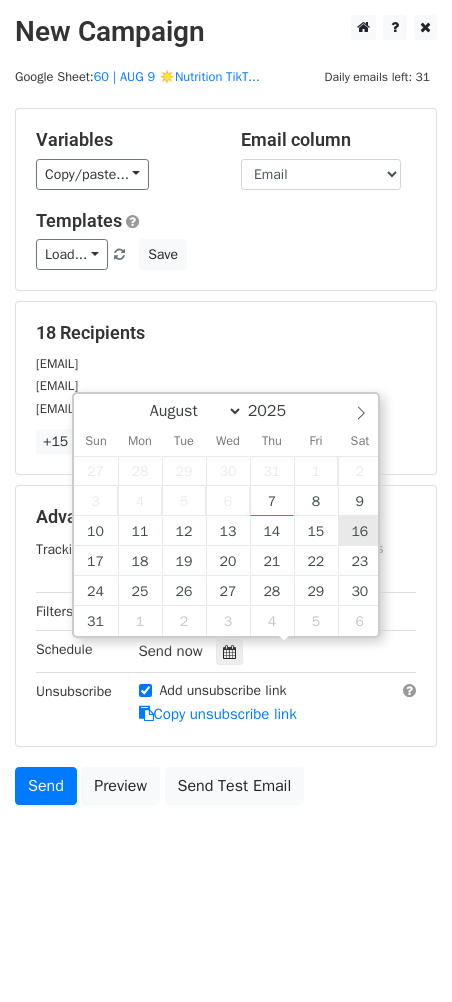 type on "2025-08-16 12:00" 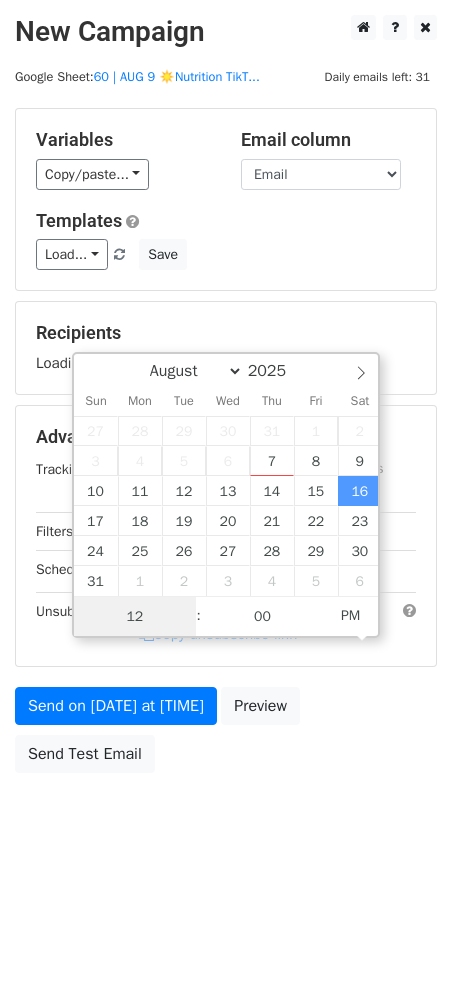 scroll, scrollTop: 0, scrollLeft: 0, axis: both 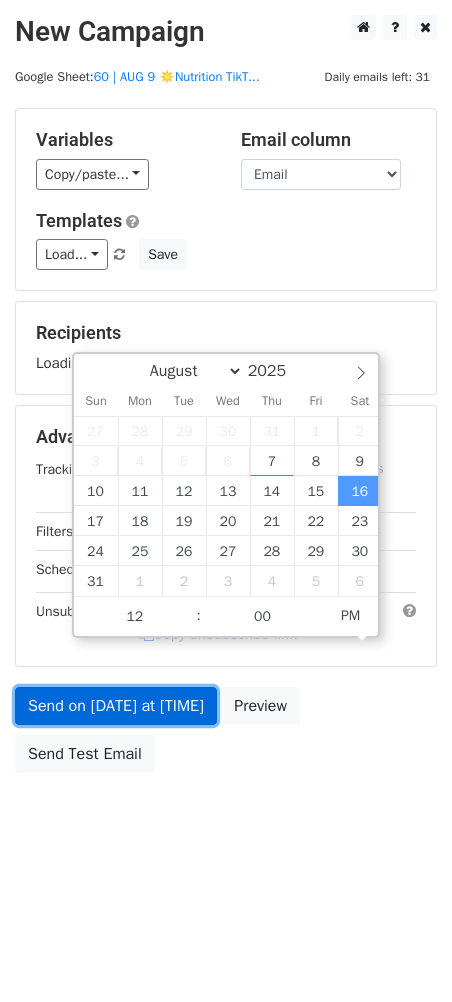 click on "Send on Aug 16 at 12:00pm" at bounding box center (116, 706) 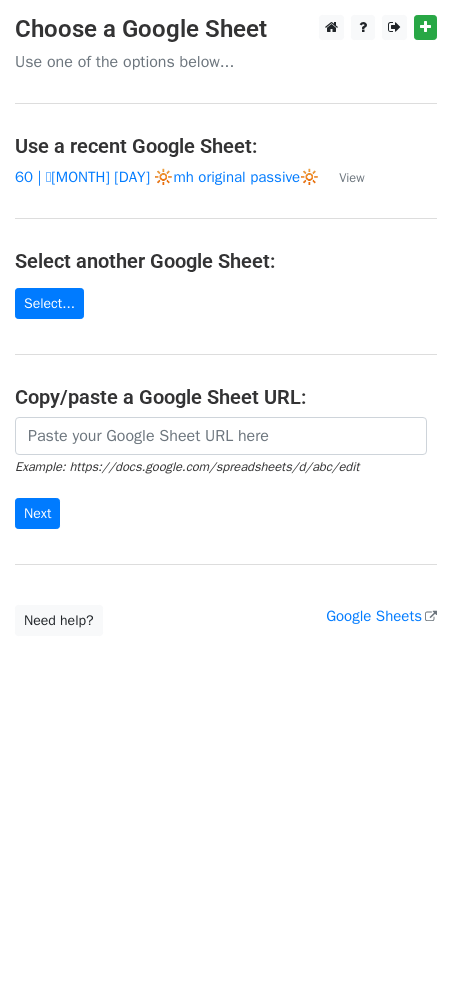 scroll, scrollTop: 0, scrollLeft: 0, axis: both 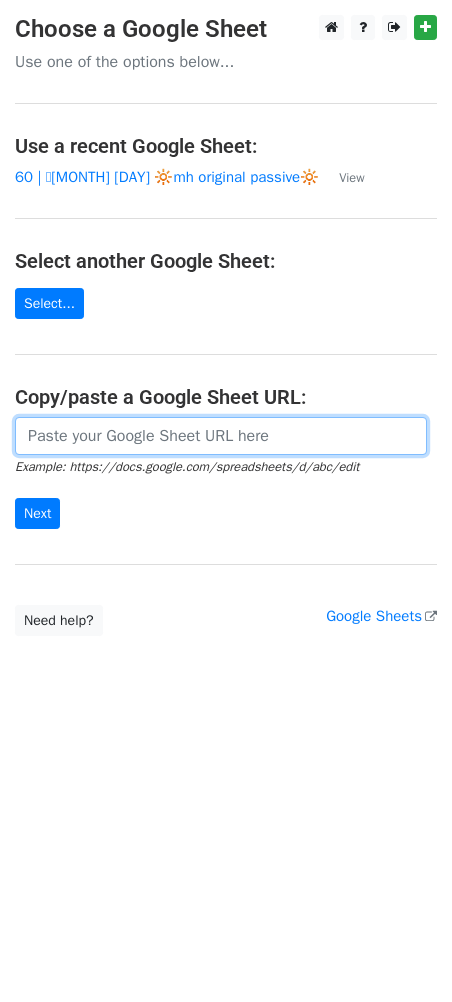 click at bounding box center [221, 436] 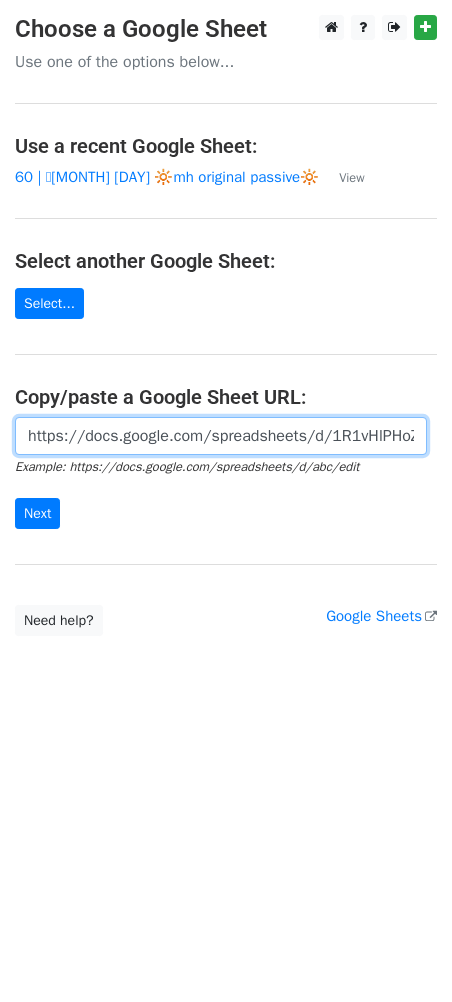 scroll, scrollTop: 0, scrollLeft: 601, axis: horizontal 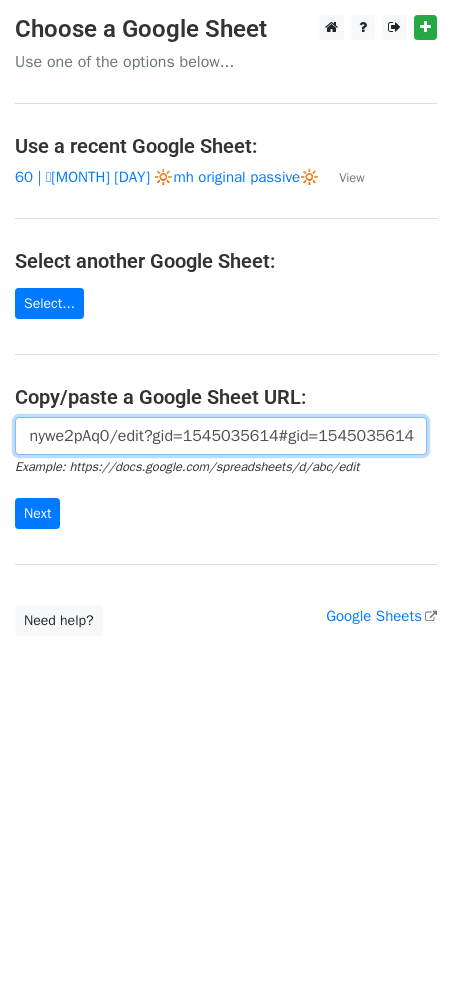 type on "https://docs.google.com/spreadsheets/d/1R1vHlPHoZx-hsQ81bXiDyoFqxZ7ibXb0P-nywe2pAq0/edit?gid=1545035614#gid=1545035614" 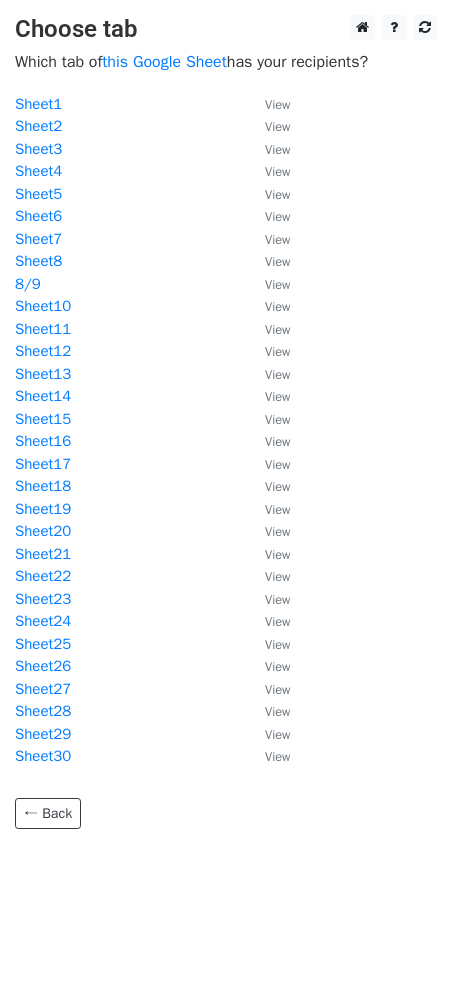 scroll, scrollTop: 0, scrollLeft: 0, axis: both 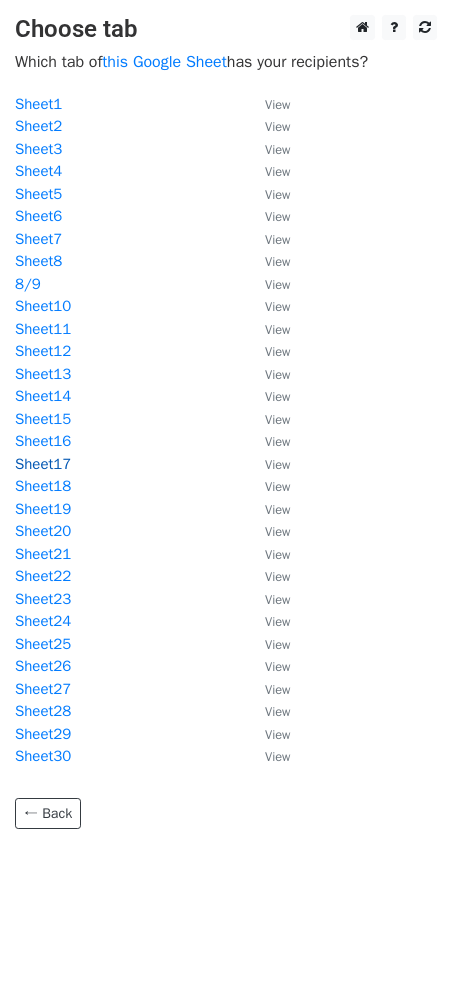 click on "Sheet17" at bounding box center [43, 464] 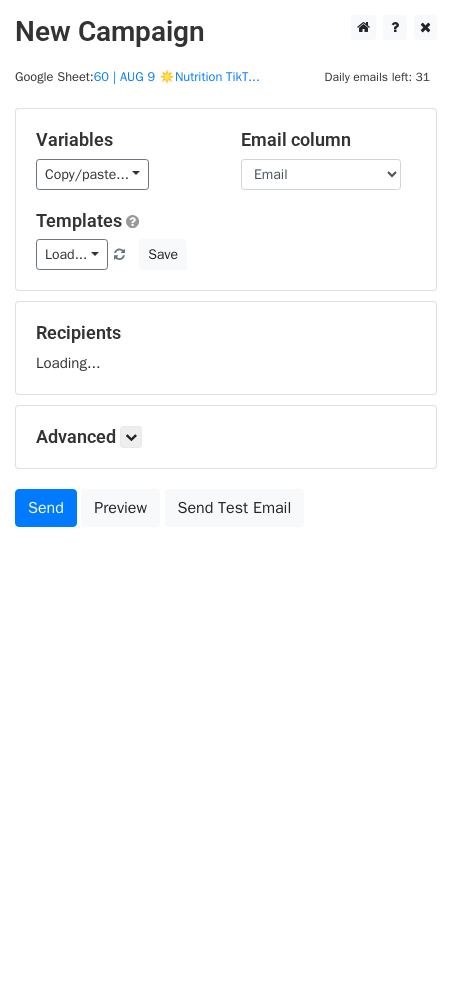 scroll, scrollTop: 0, scrollLeft: 0, axis: both 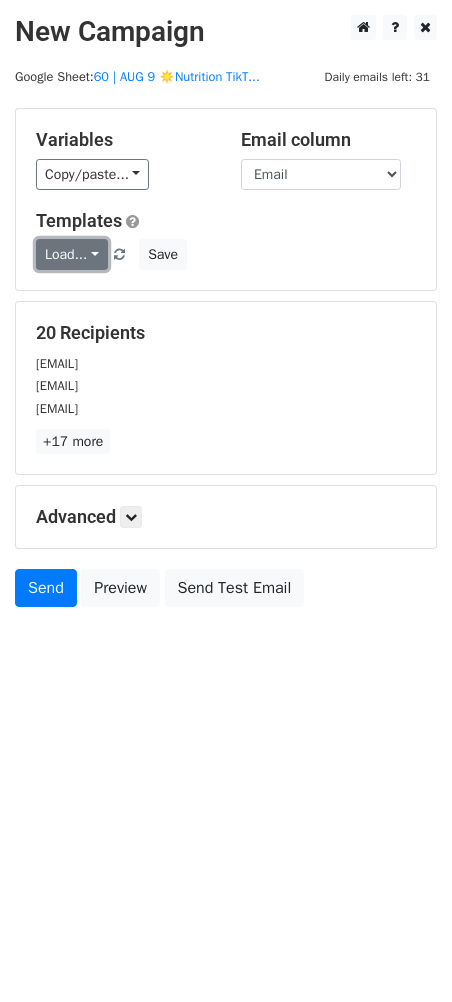 click on "Load..." at bounding box center [72, 254] 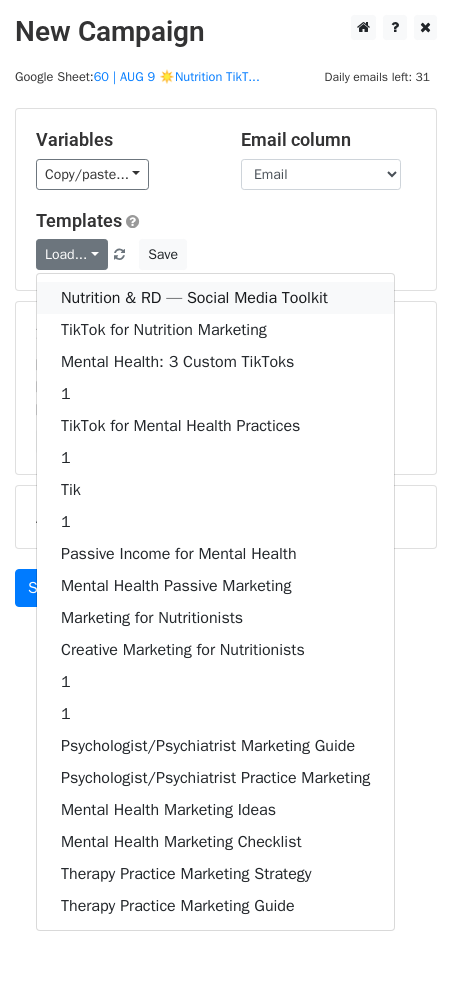 click on "Nutrition & RD — Social Media Toolkit" at bounding box center (215, 298) 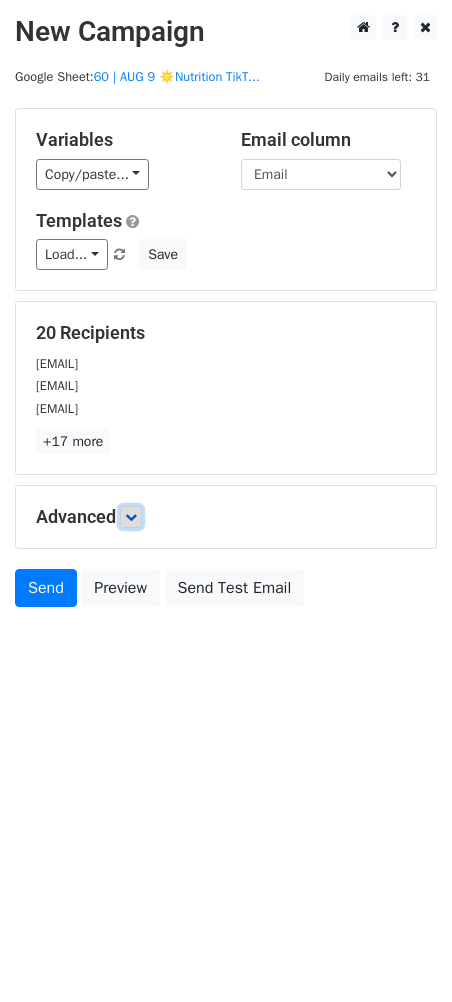 click at bounding box center (131, 517) 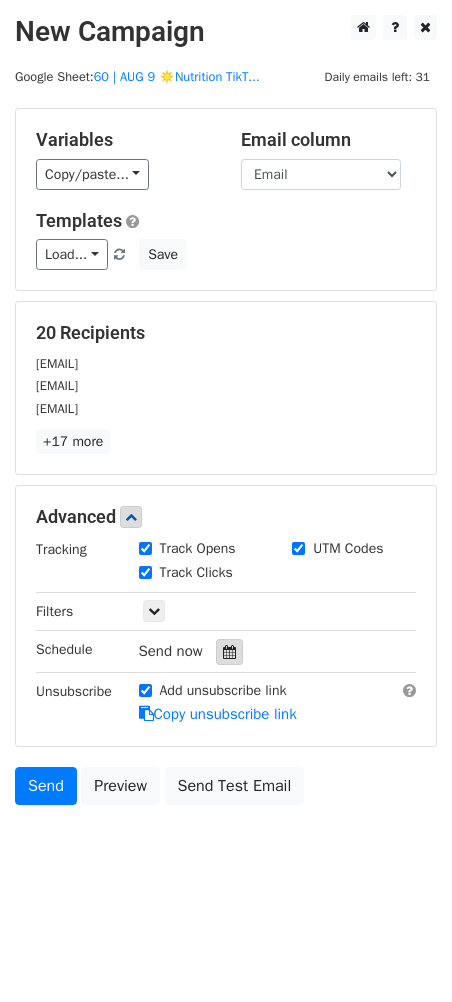 click at bounding box center (229, 652) 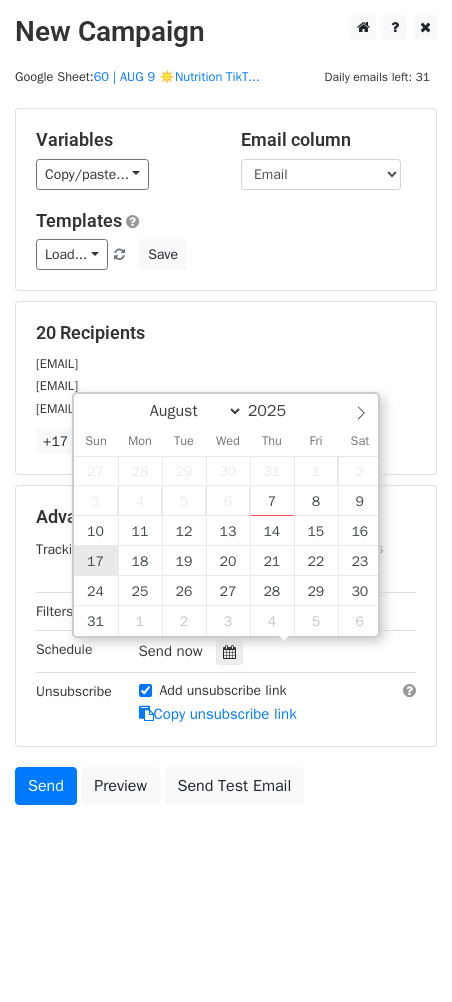 type on "2025-08-17 12:00" 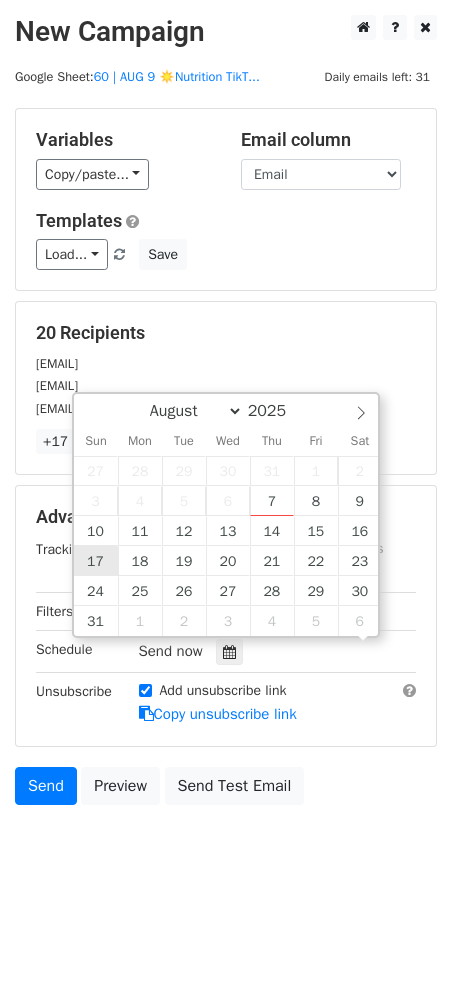scroll, scrollTop: 0, scrollLeft: 0, axis: both 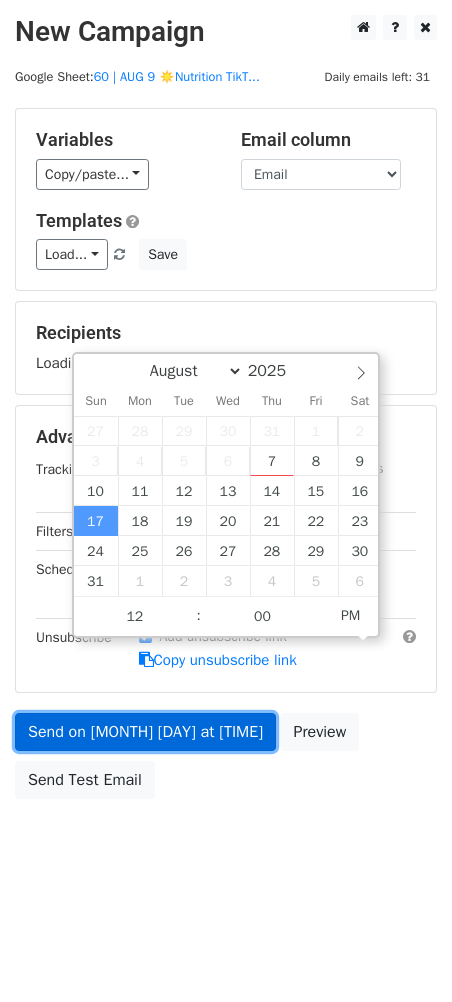 click on "Send on Aug 17 at 12:00pm" at bounding box center (145, 732) 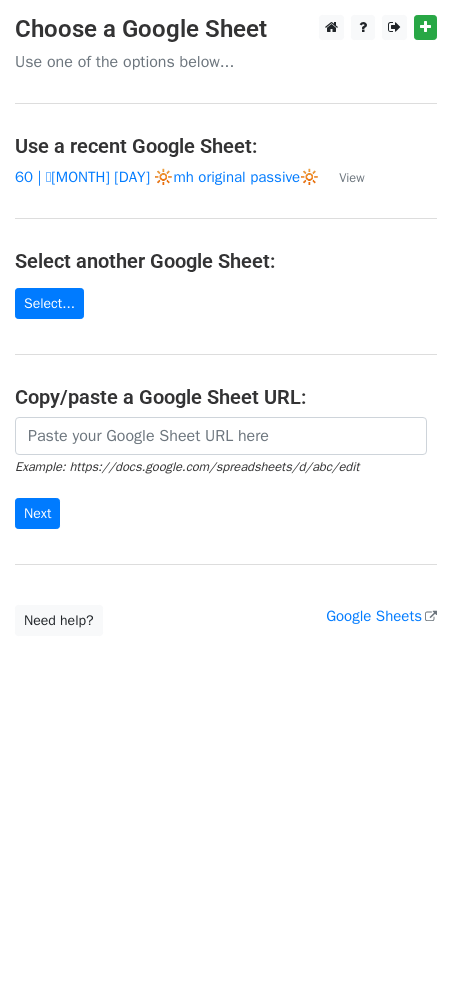 scroll, scrollTop: 0, scrollLeft: 0, axis: both 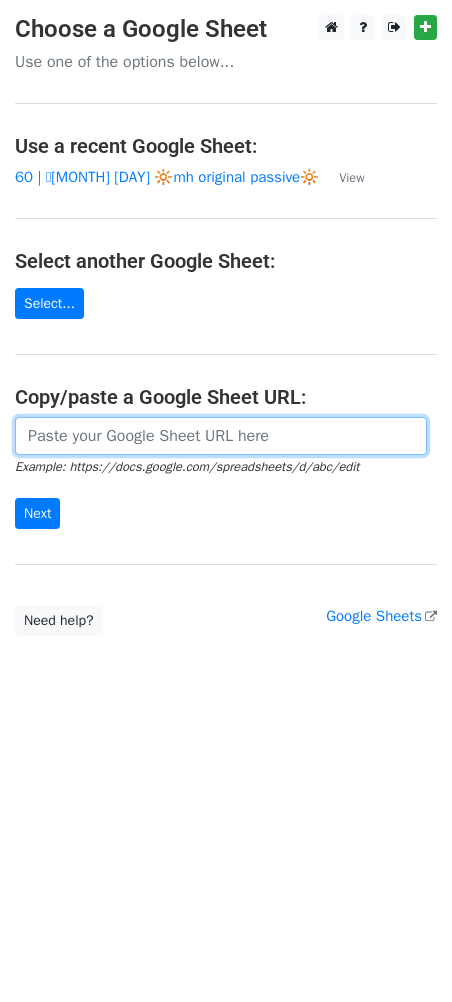 click at bounding box center (221, 436) 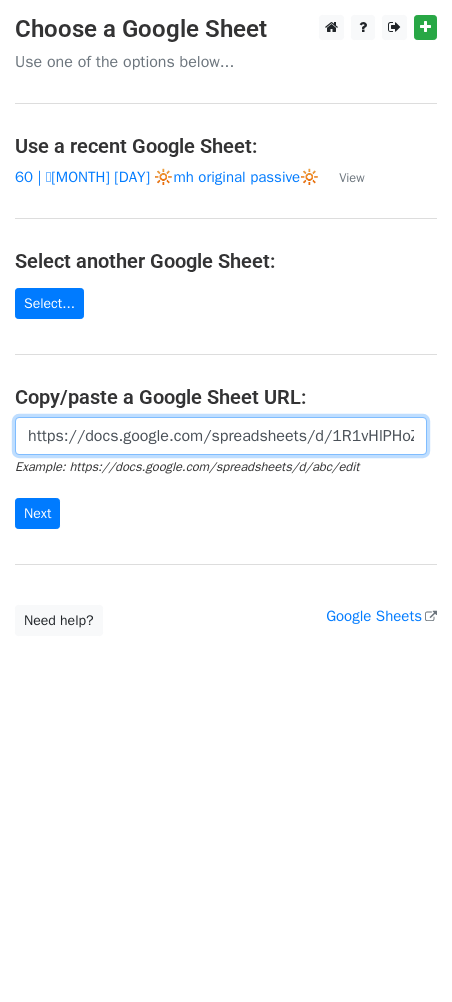 scroll, scrollTop: 0, scrollLeft: 601, axis: horizontal 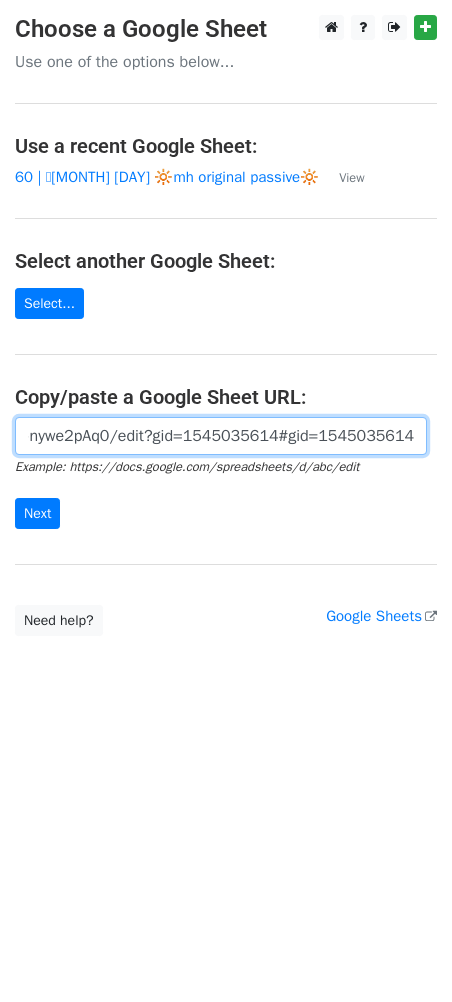 type on "https://docs.google.com/spreadsheets/d/1R1vHlPHoZx-hsQ81bXiDyoFqxZ7ibXb0P-nywe2pAq0/edit?gid=1545035614#gid=1545035614" 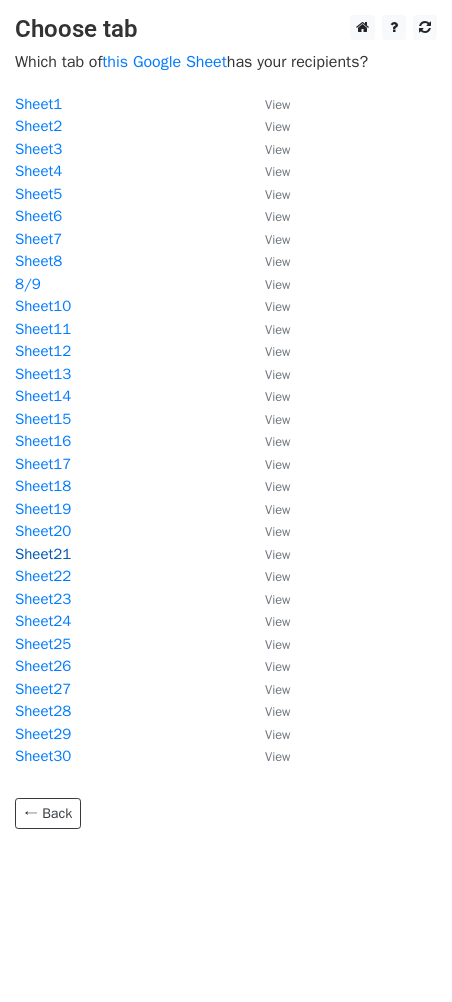 scroll, scrollTop: 0, scrollLeft: 0, axis: both 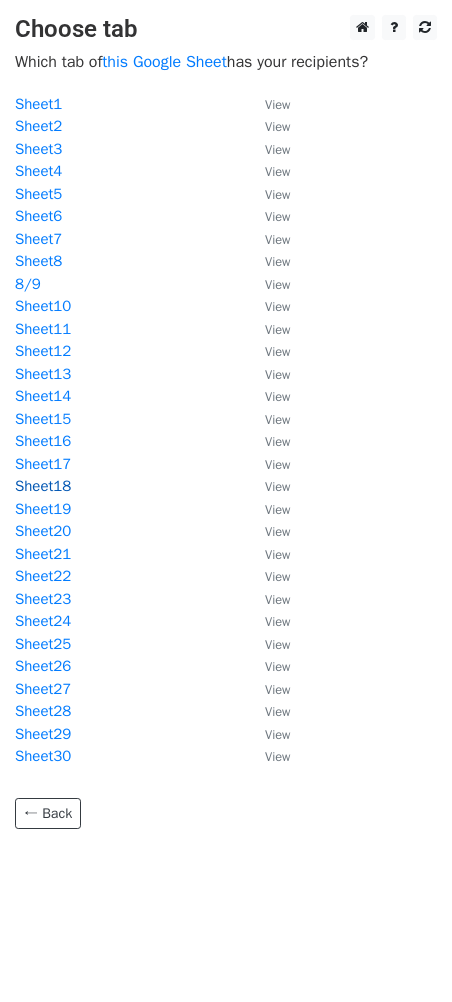 click on "Sheet18" at bounding box center [43, 486] 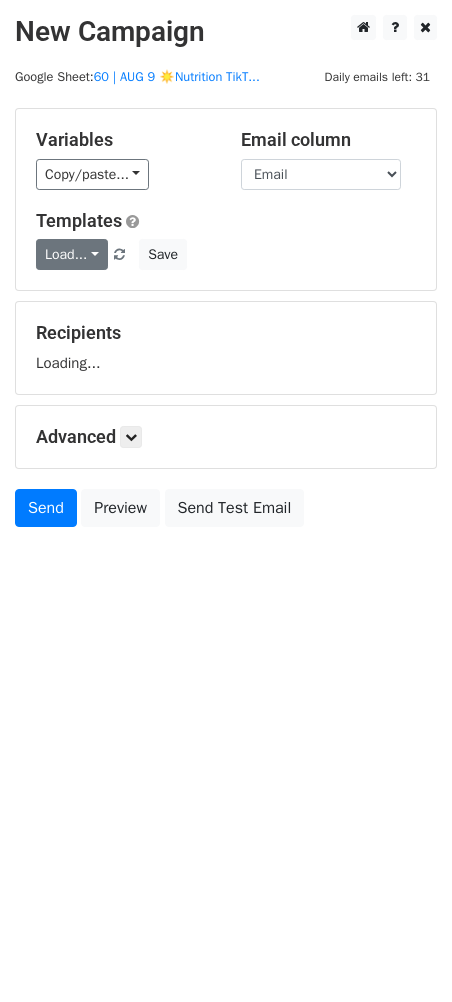 scroll, scrollTop: 0, scrollLeft: 0, axis: both 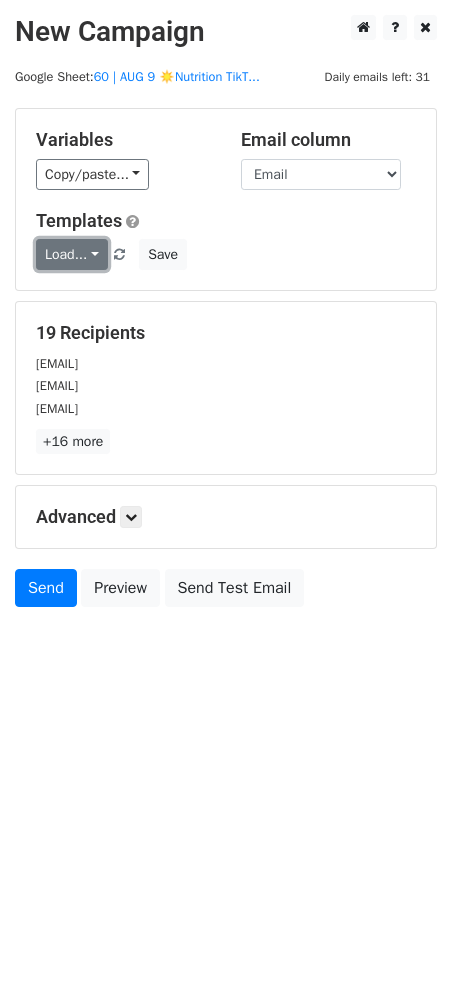 click on "Load..." at bounding box center (72, 254) 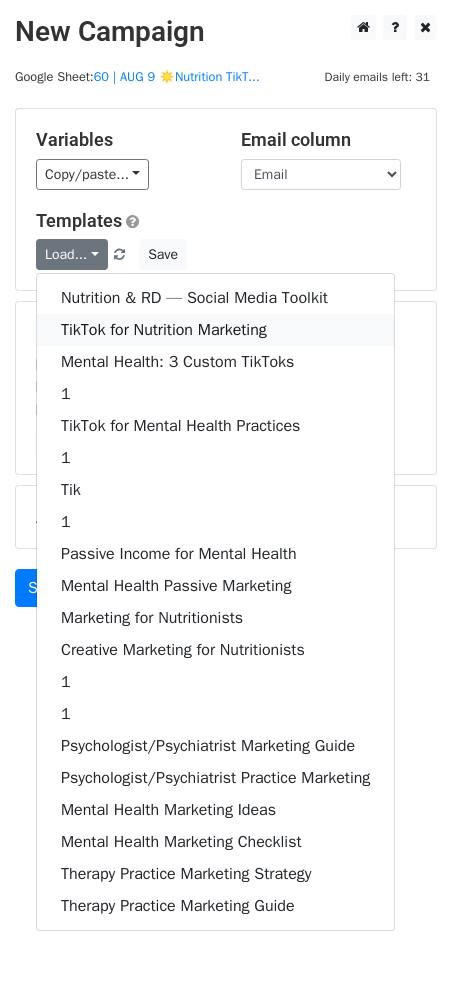 click on "TikTok for Nutrition Marketing" at bounding box center (215, 330) 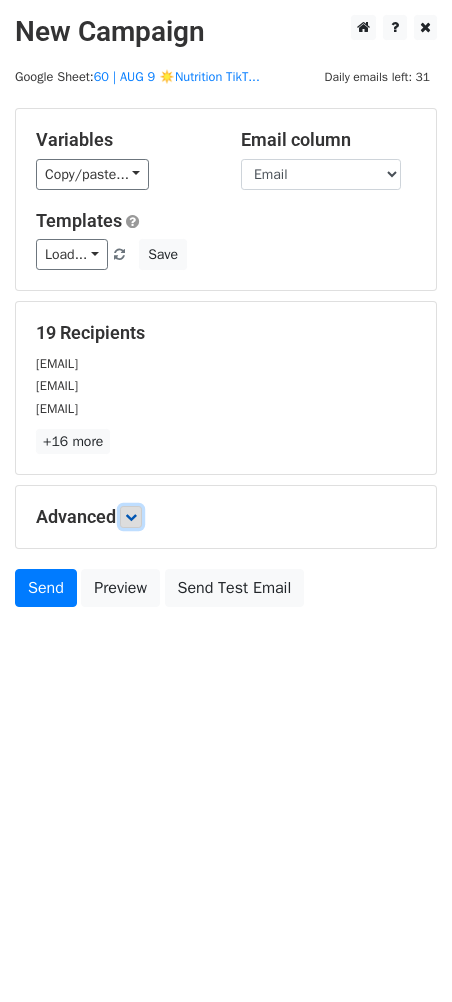 click at bounding box center (131, 517) 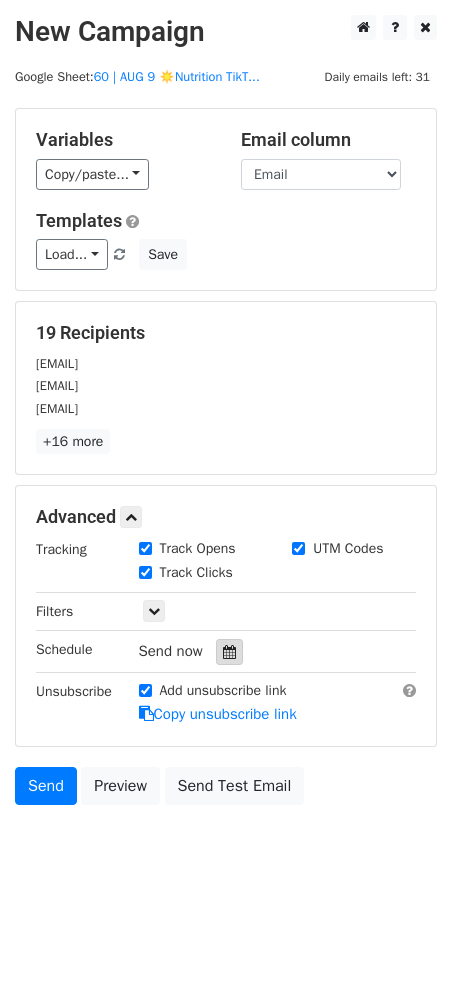 click at bounding box center [229, 652] 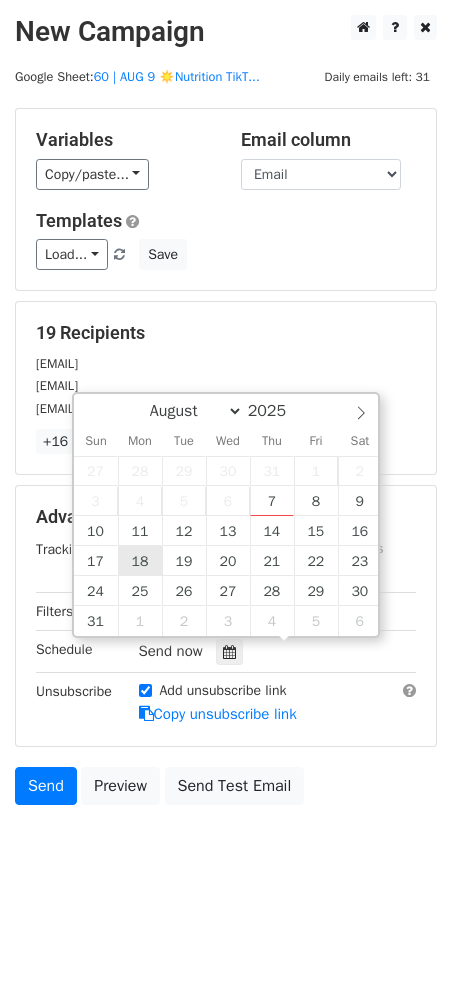 type on "[DATE] [TIME]" 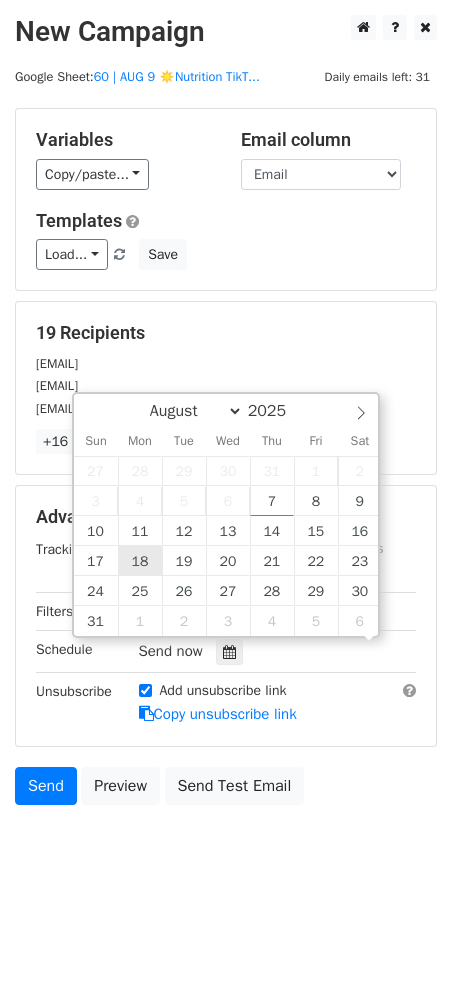 scroll, scrollTop: 0, scrollLeft: 0, axis: both 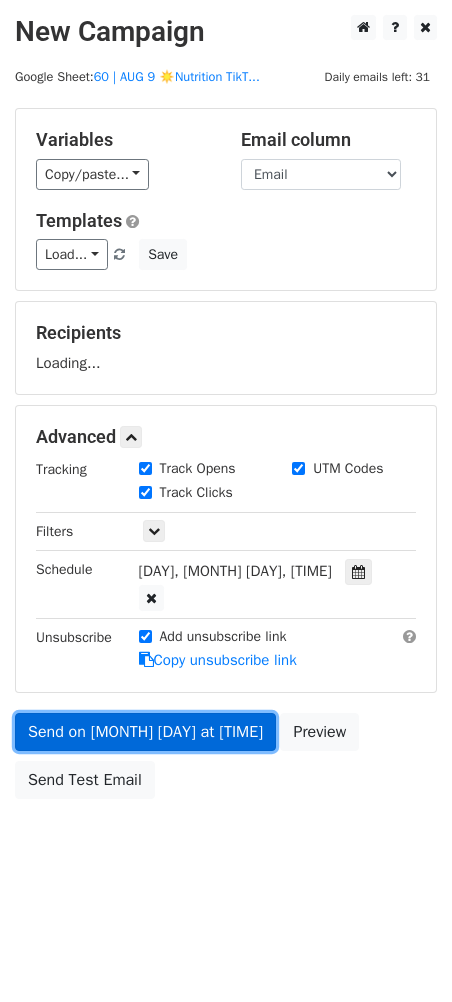 click on "Send on [MONTH] [DAY] at [TIME]" at bounding box center [145, 732] 